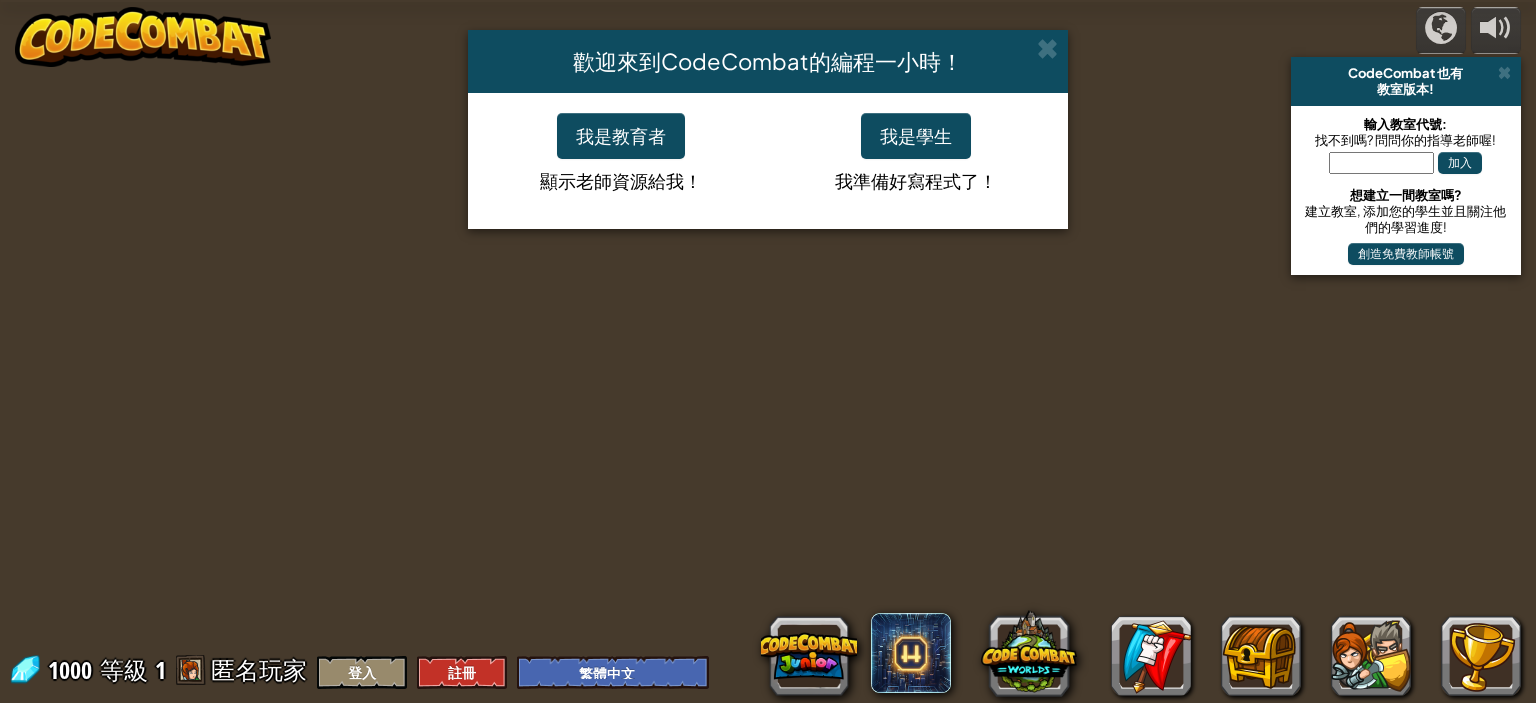 select on "zh-HANT" 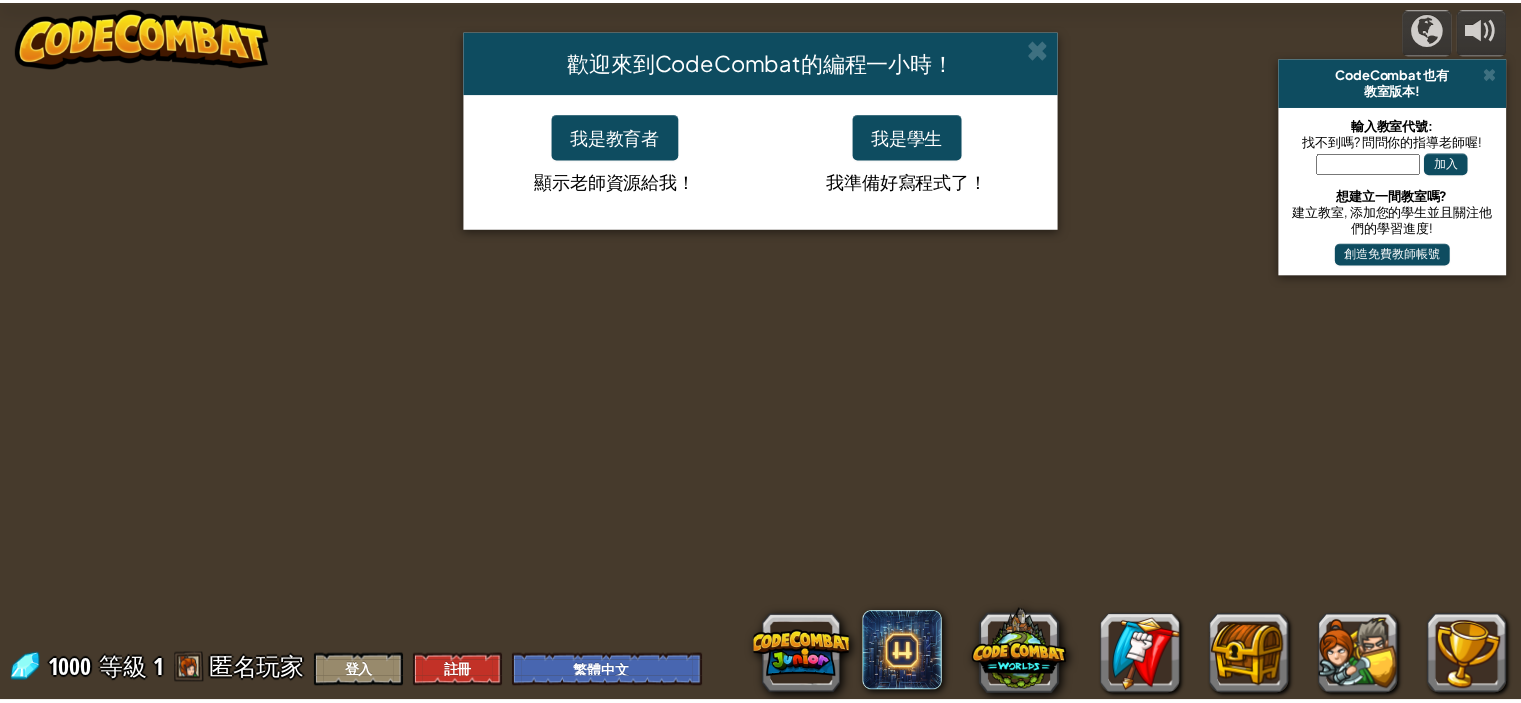 scroll, scrollTop: 0, scrollLeft: 0, axis: both 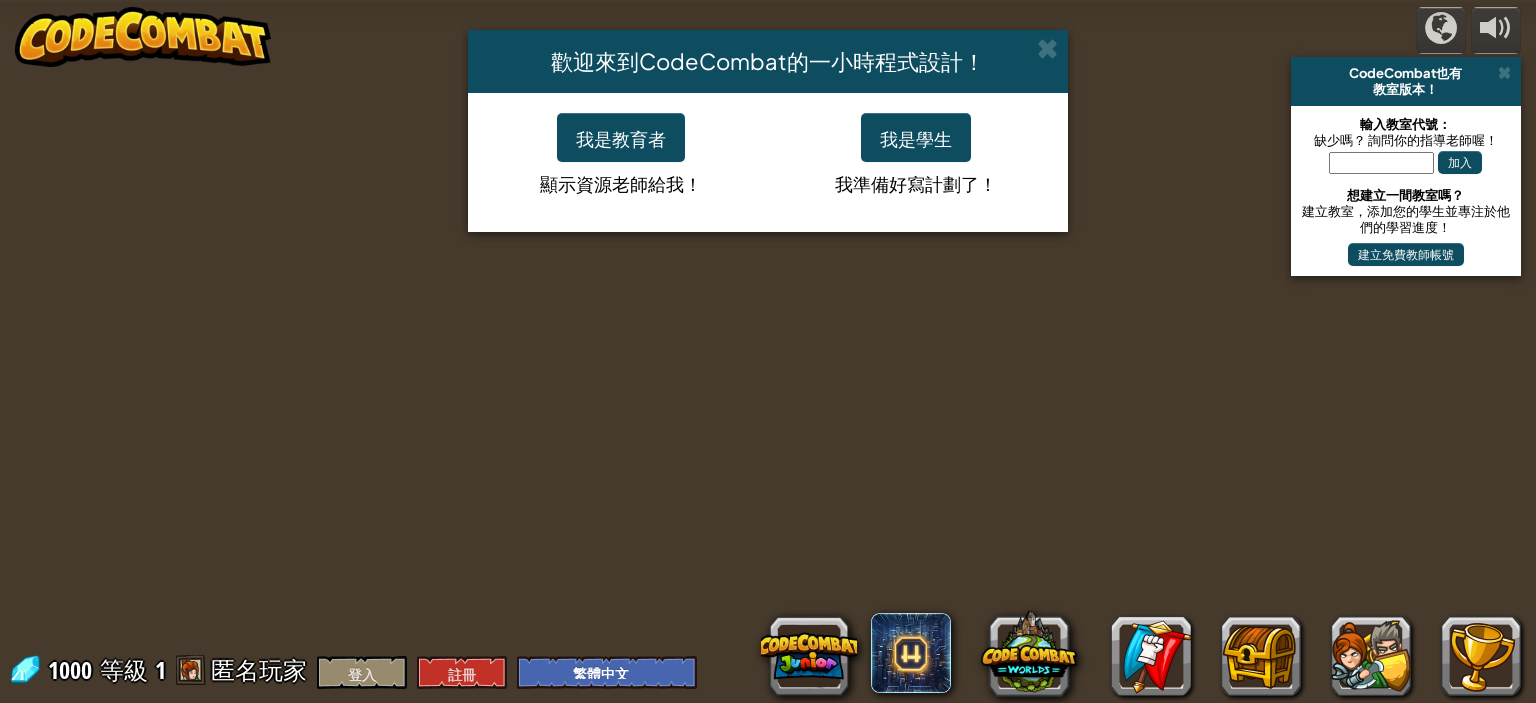 select on "zh-HANT" 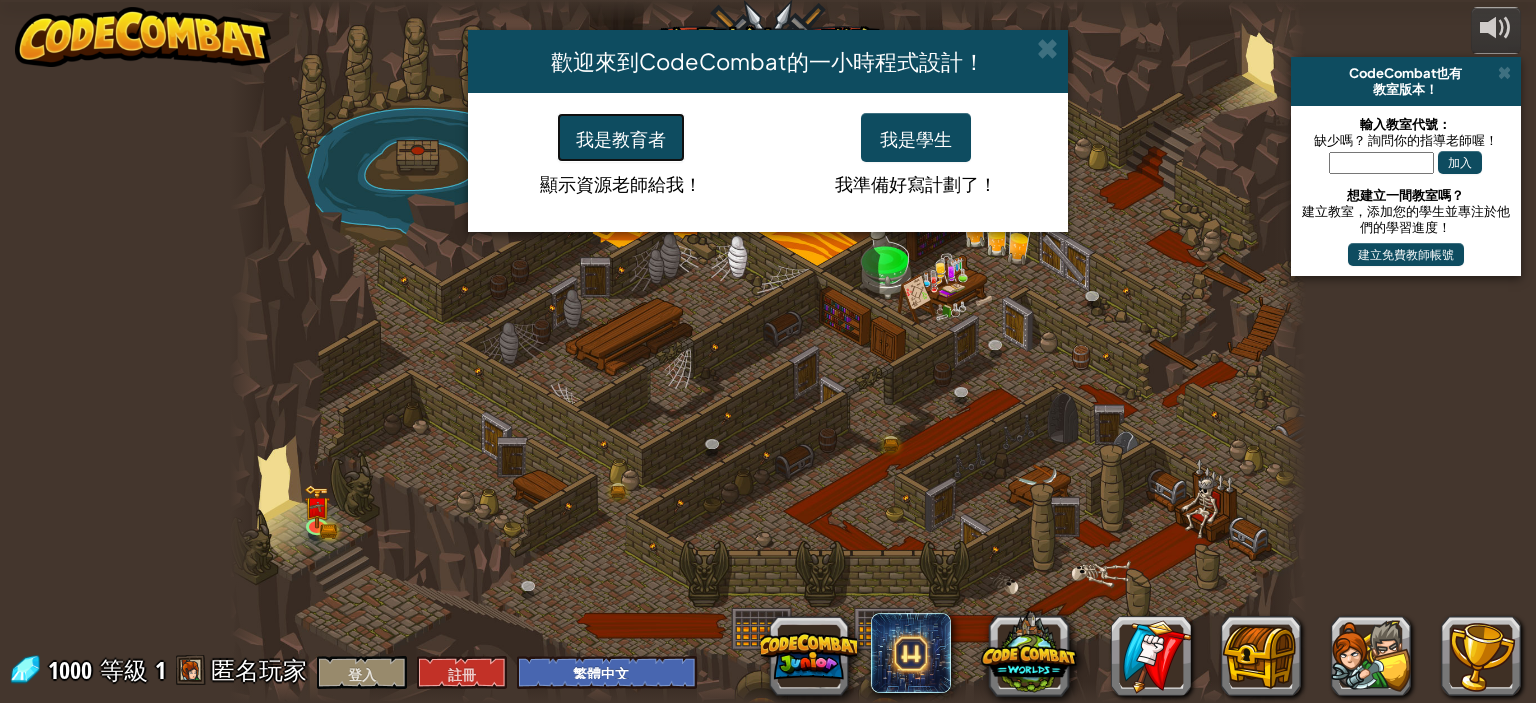 click on "我是教育者" at bounding box center [621, 137] 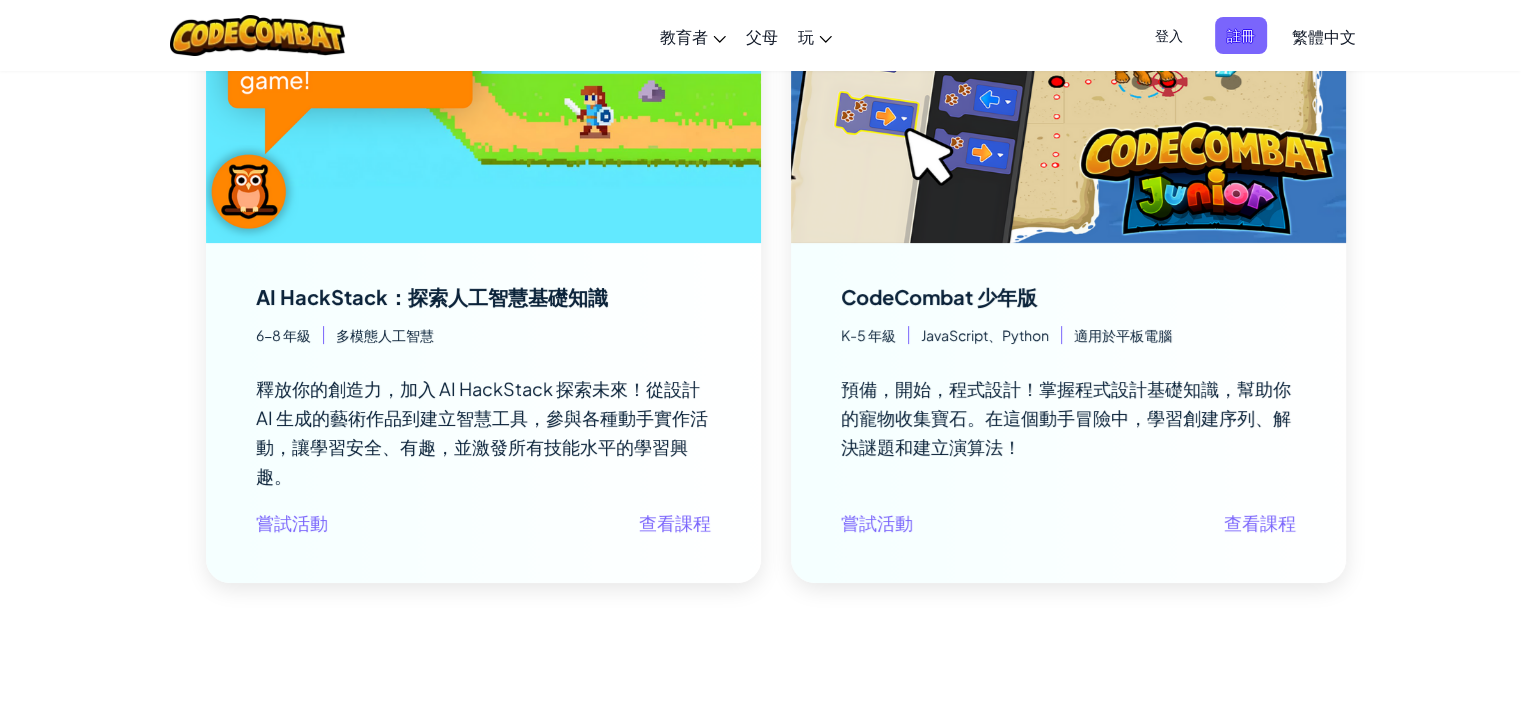 scroll, scrollTop: 400, scrollLeft: 0, axis: vertical 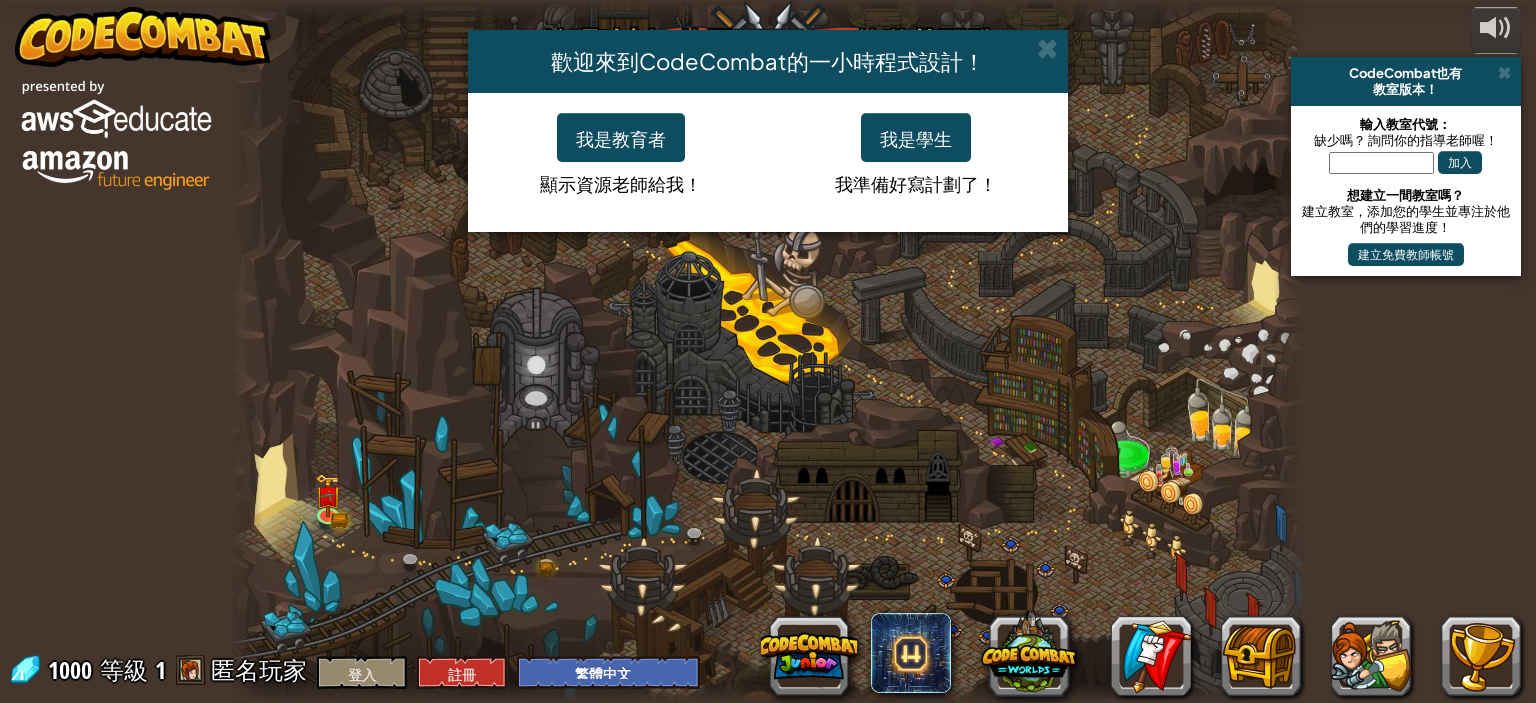 select on "zh-HANT" 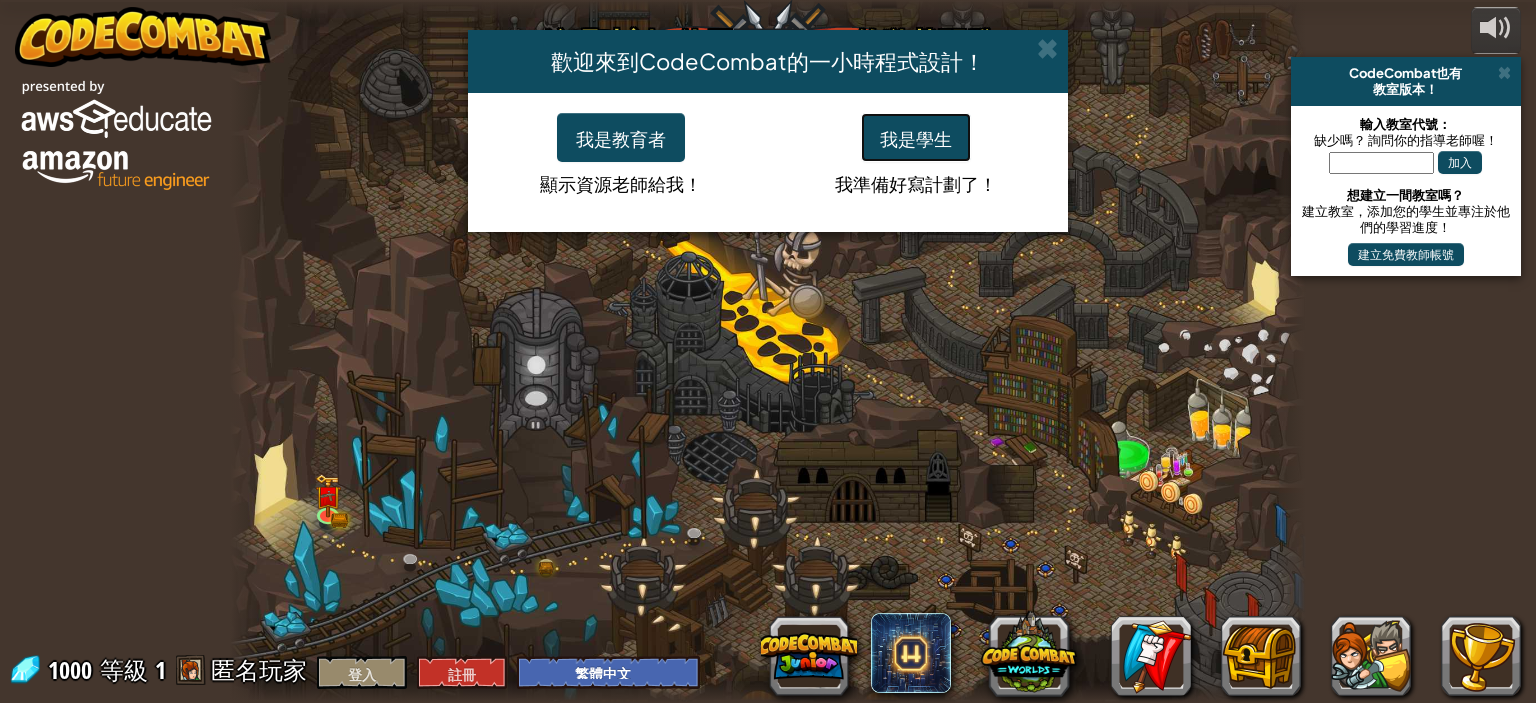 click on "我是學生" at bounding box center [916, 138] 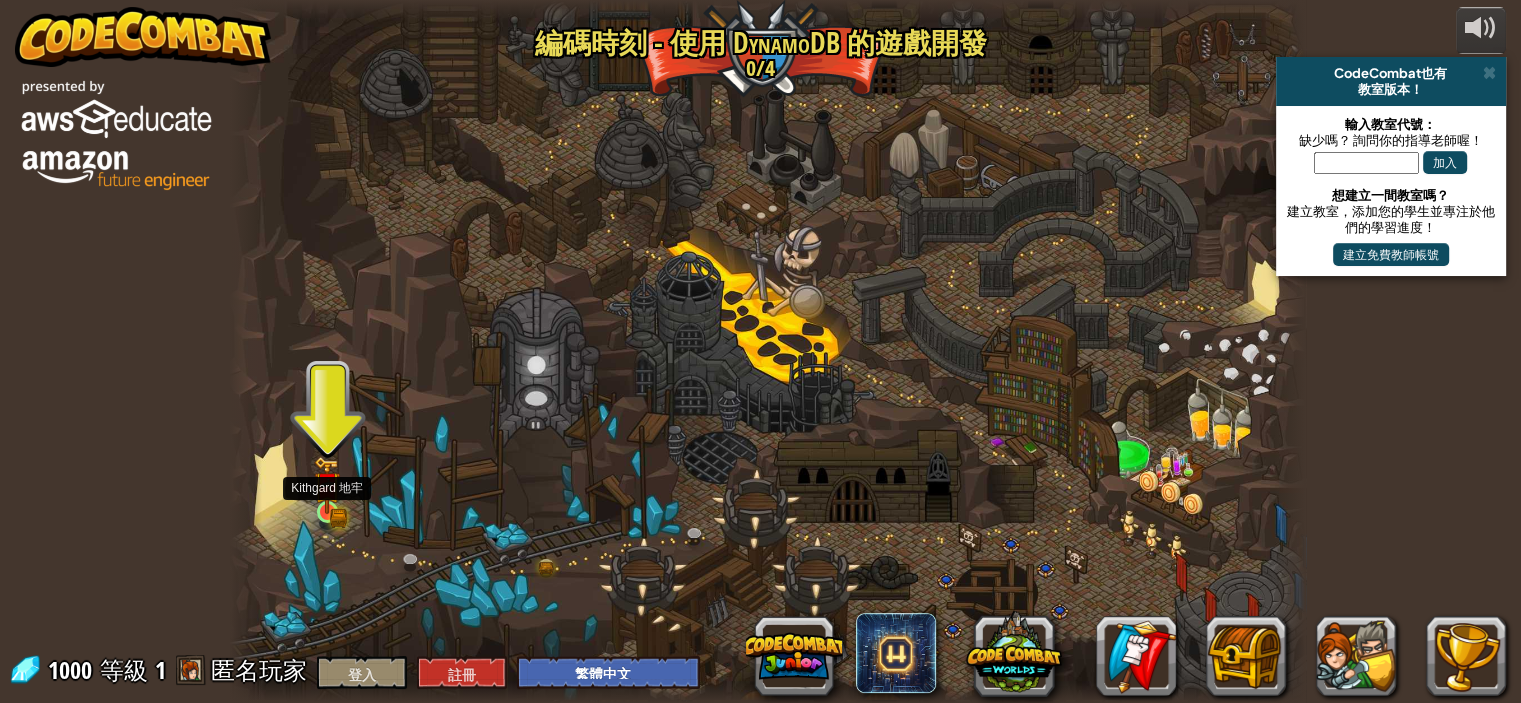 click at bounding box center (327, 485) 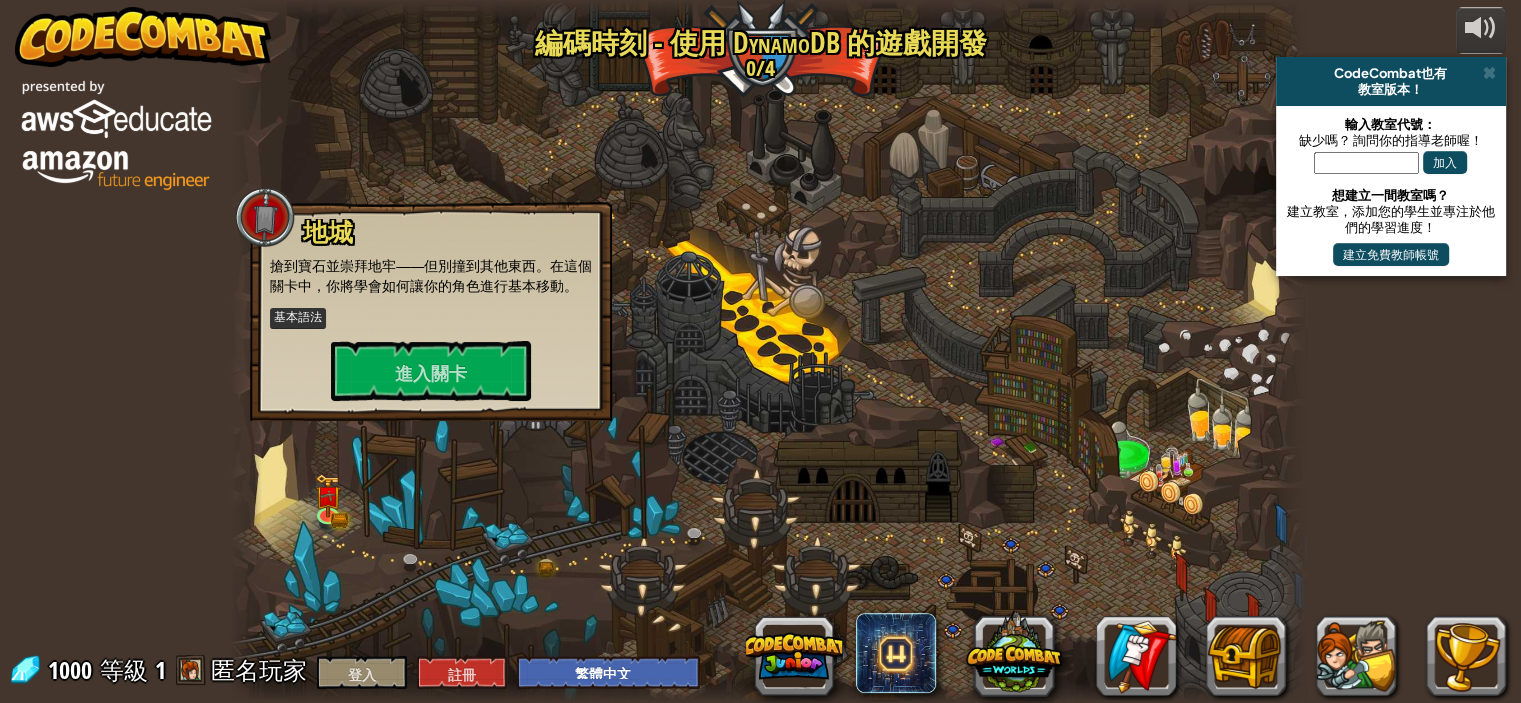 click at bounding box center [768, 351] 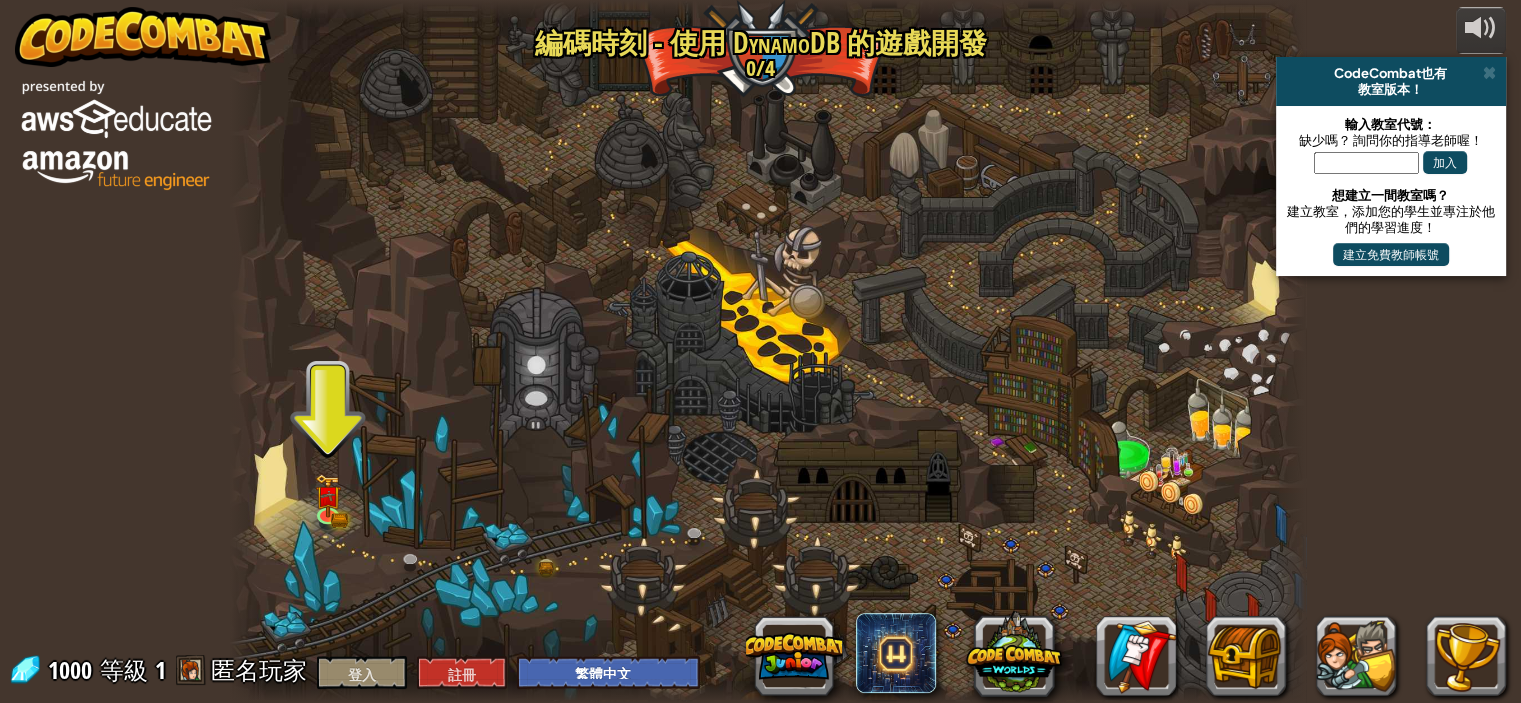 drag, startPoint x: 658, startPoint y: 212, endPoint x: 592, endPoint y: 122, distance: 111.60645 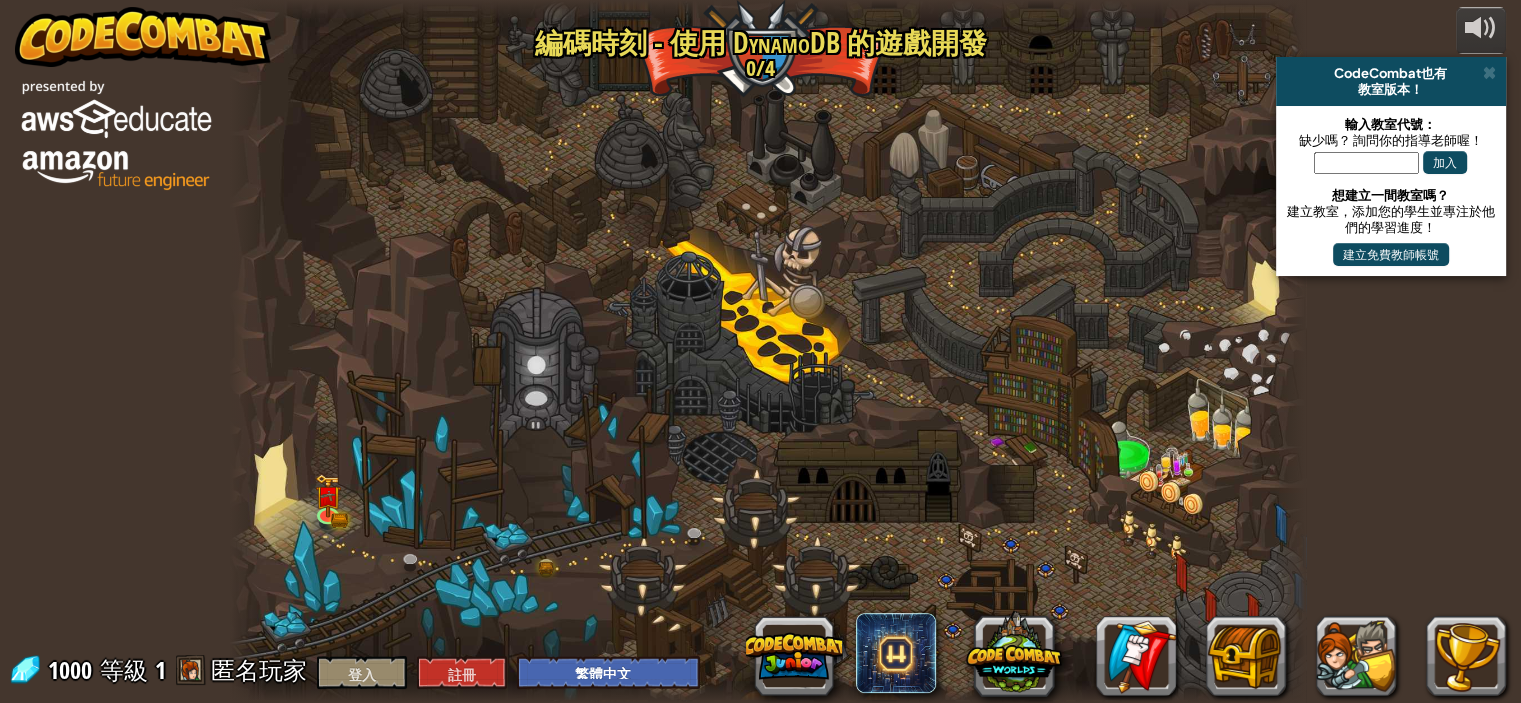 click at bounding box center [768, 351] 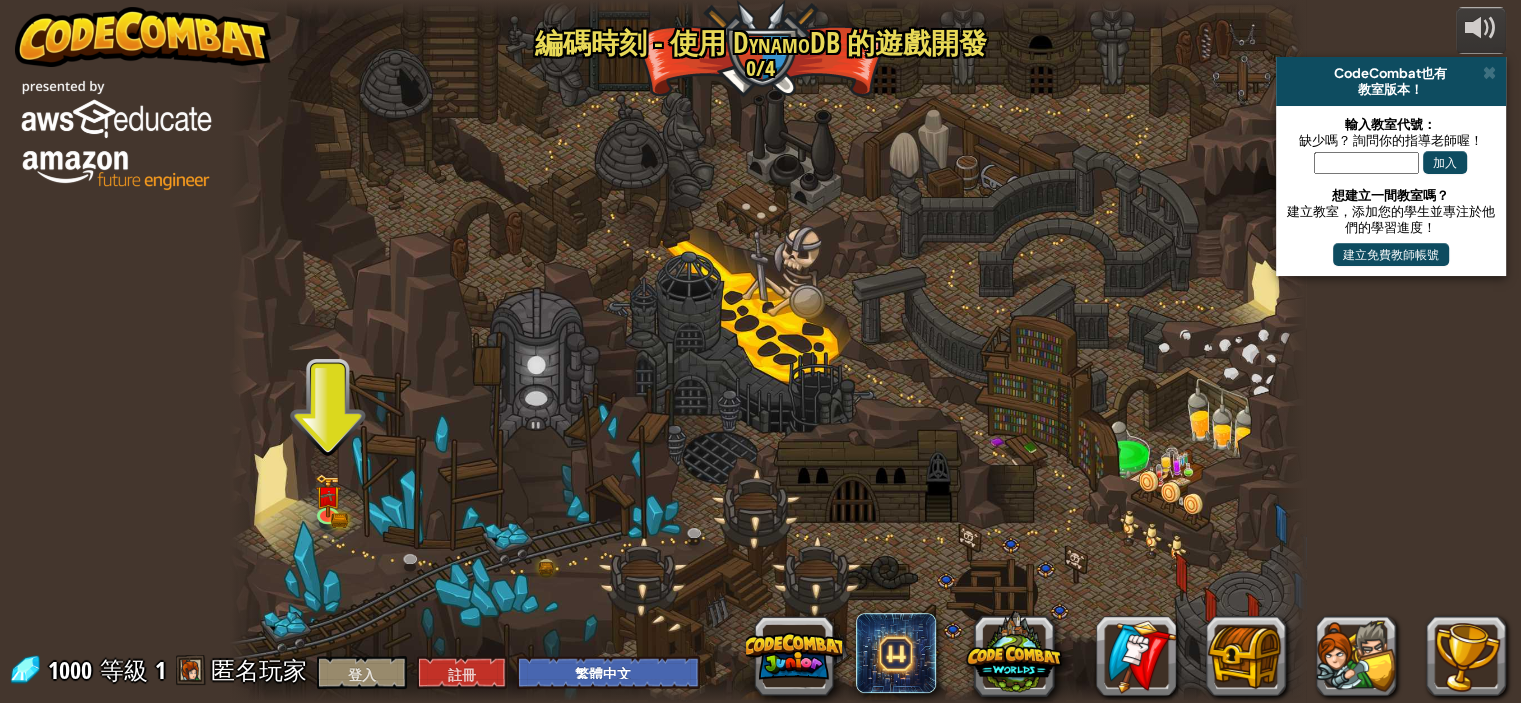 click at bounding box center (768, 351) 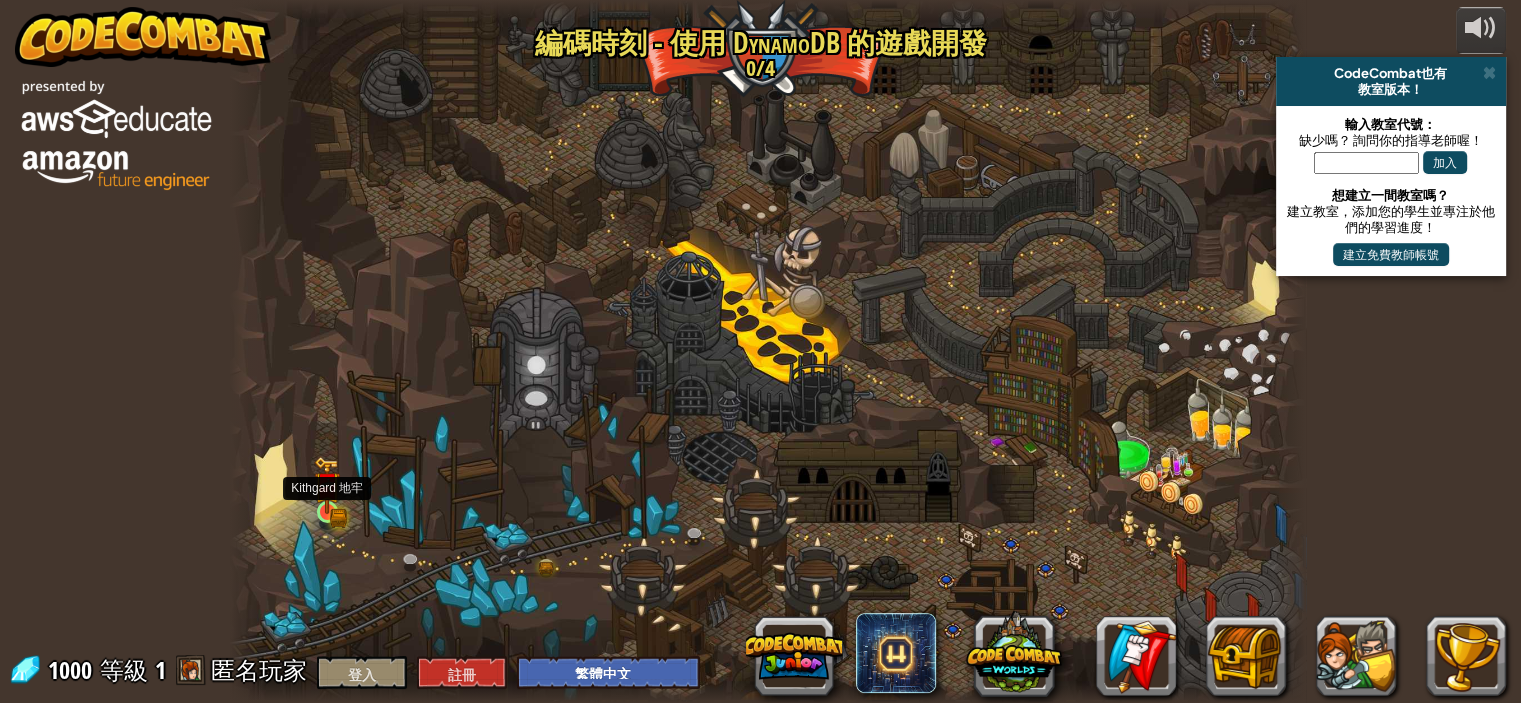 click at bounding box center (328, 486) 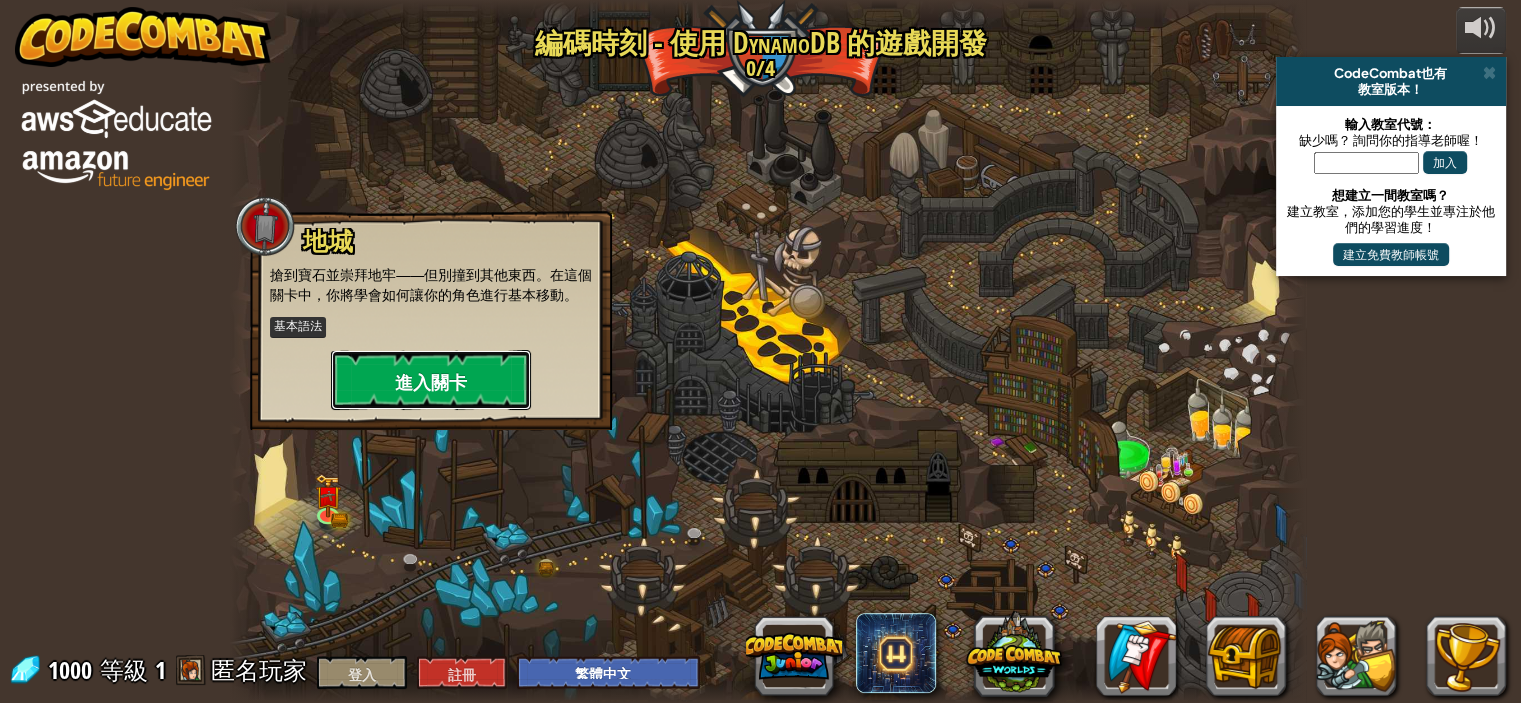click on "進入關卡" at bounding box center (431, 382) 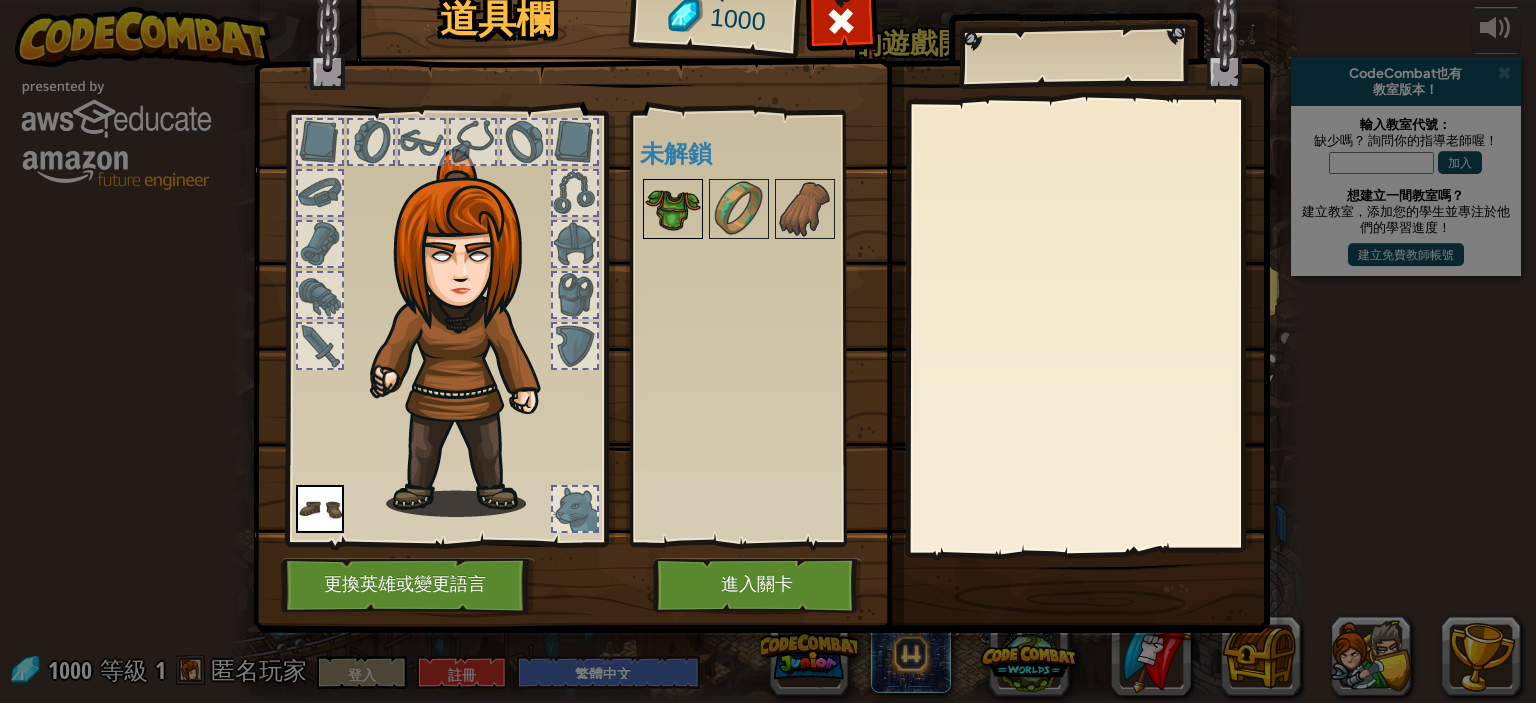 click at bounding box center [673, 209] 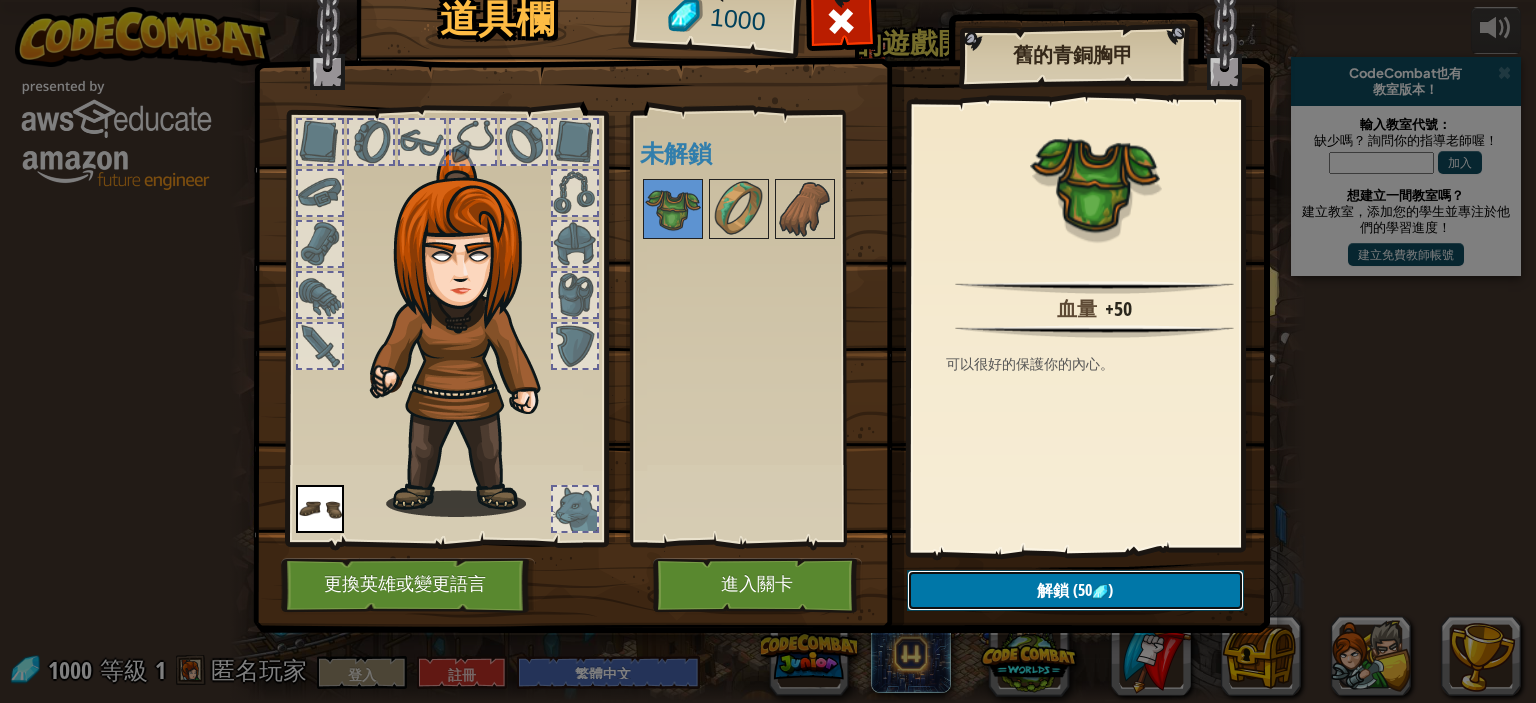 click on "解鎖" at bounding box center [1053, 590] 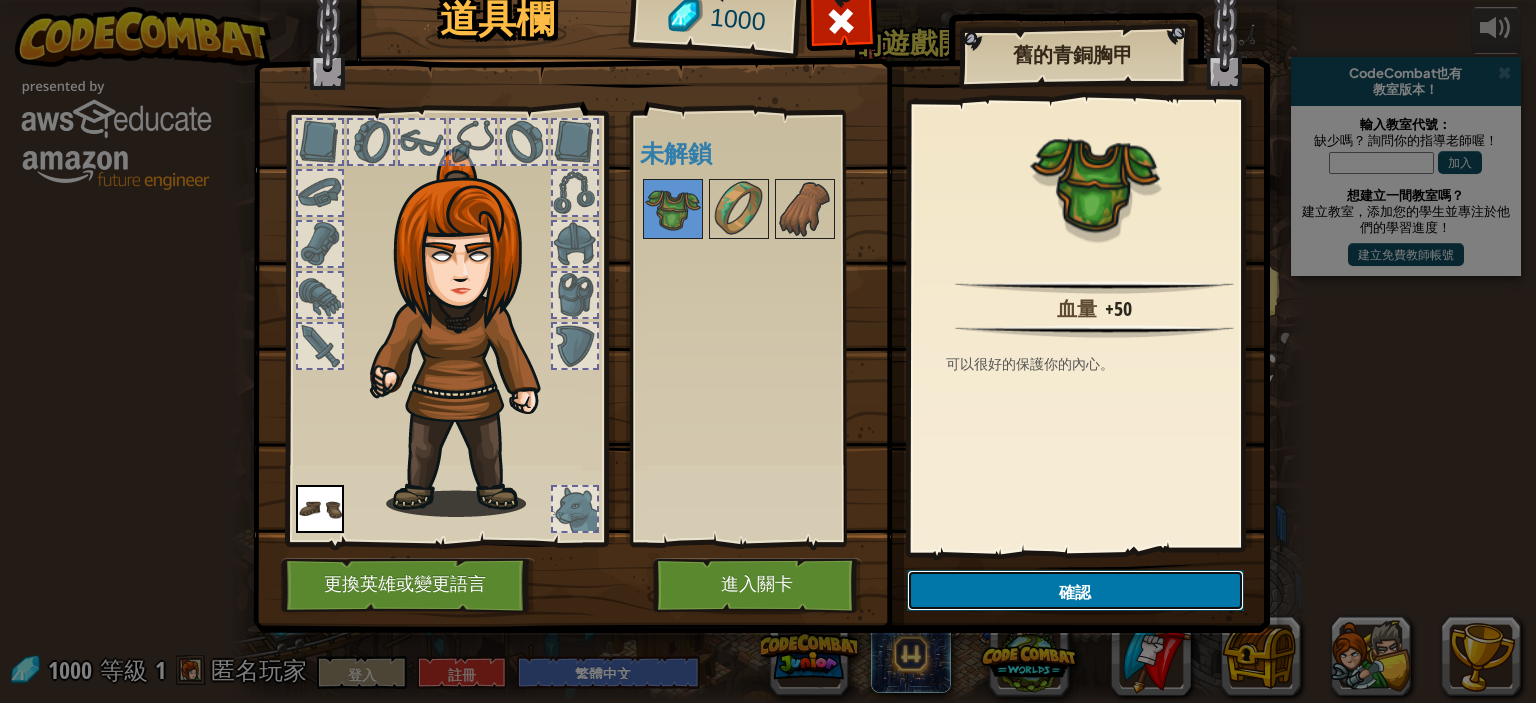 click on "確認" at bounding box center (1075, 590) 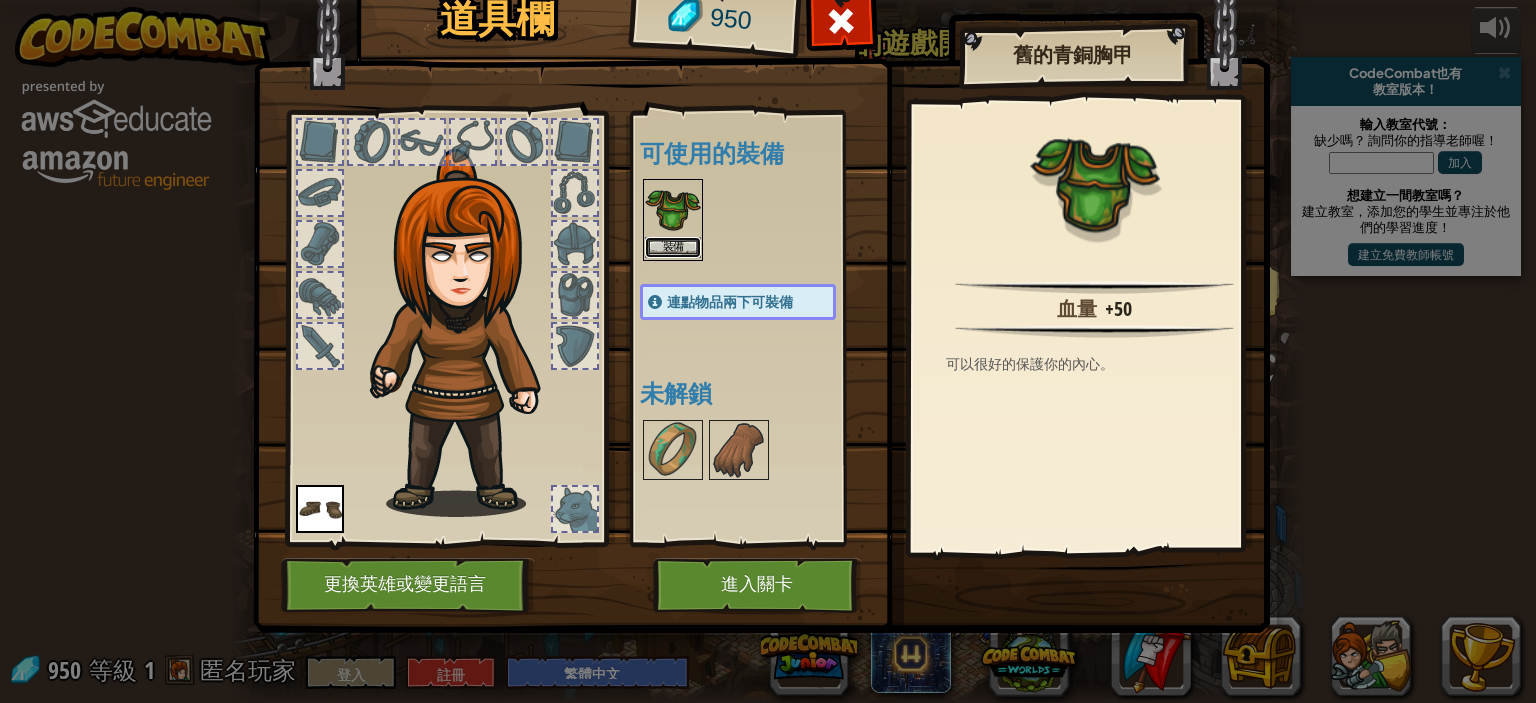 click on "裝備" at bounding box center [673, 247] 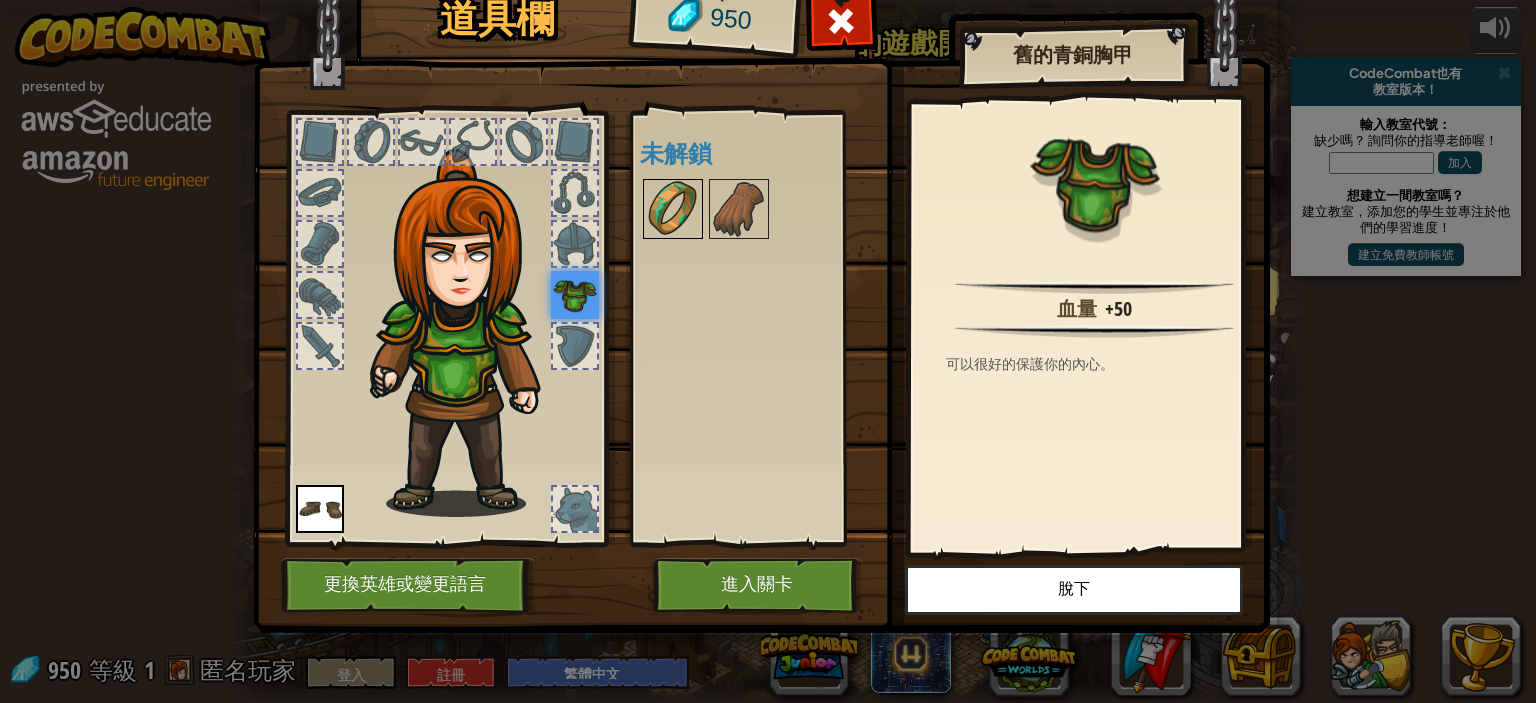 click at bounding box center (673, 209) 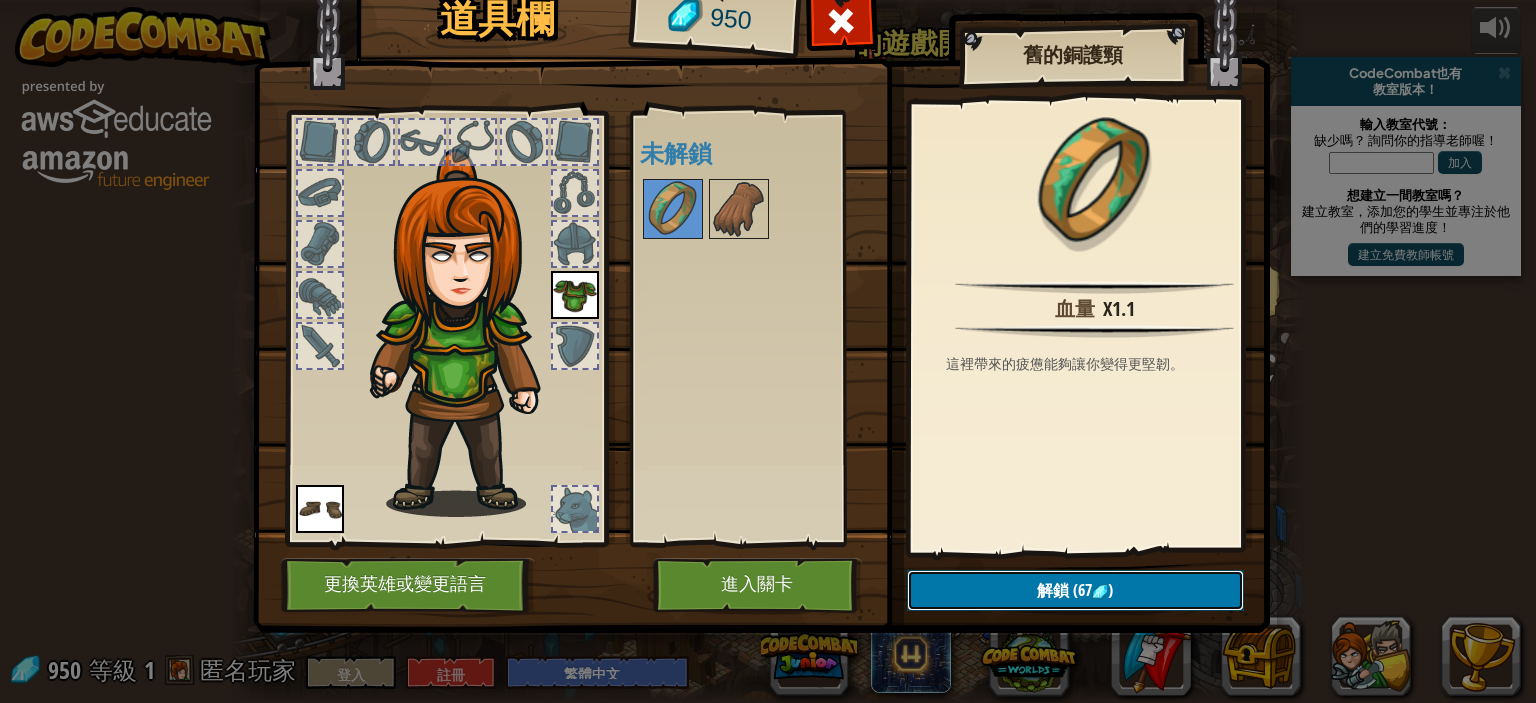 click on "解鎖 (67  )" at bounding box center [1075, 590] 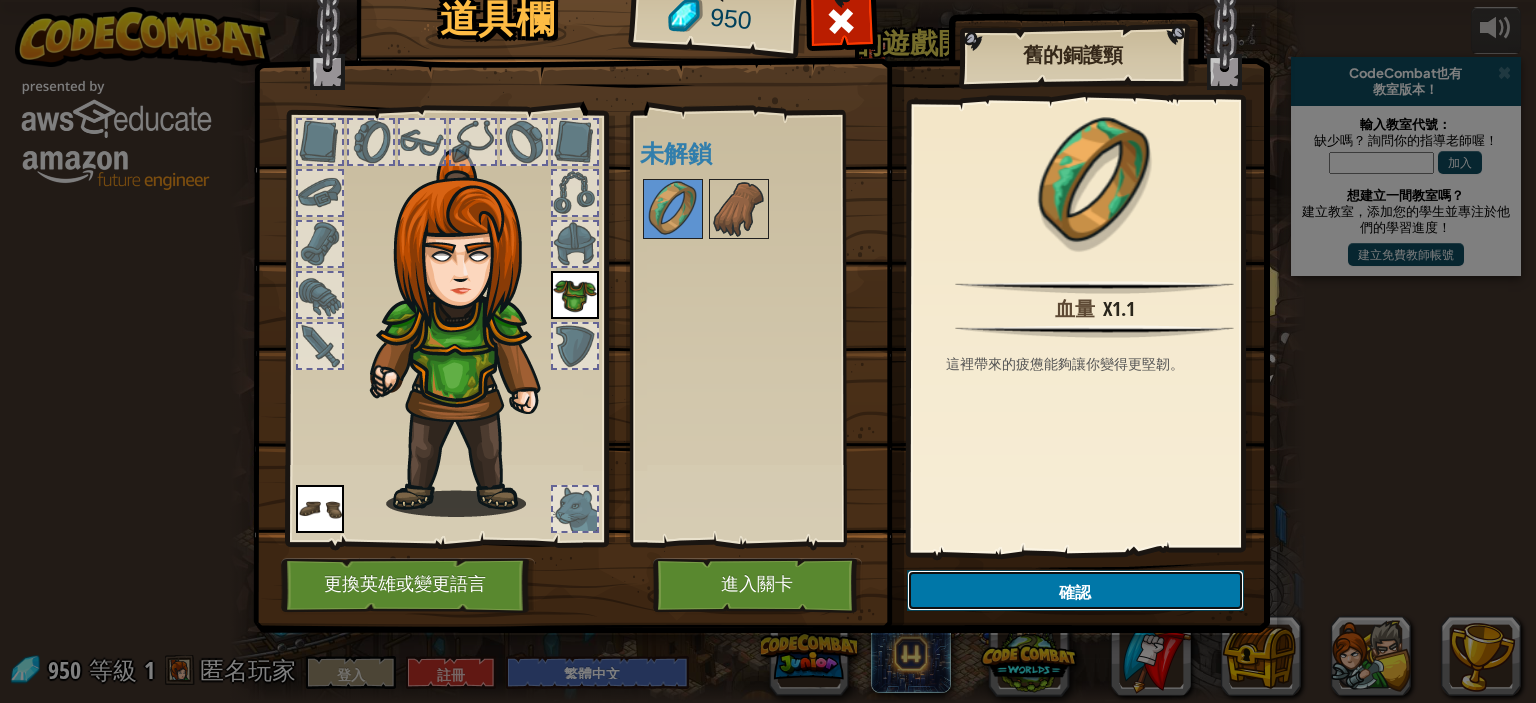 click on "確認" at bounding box center (1075, 590) 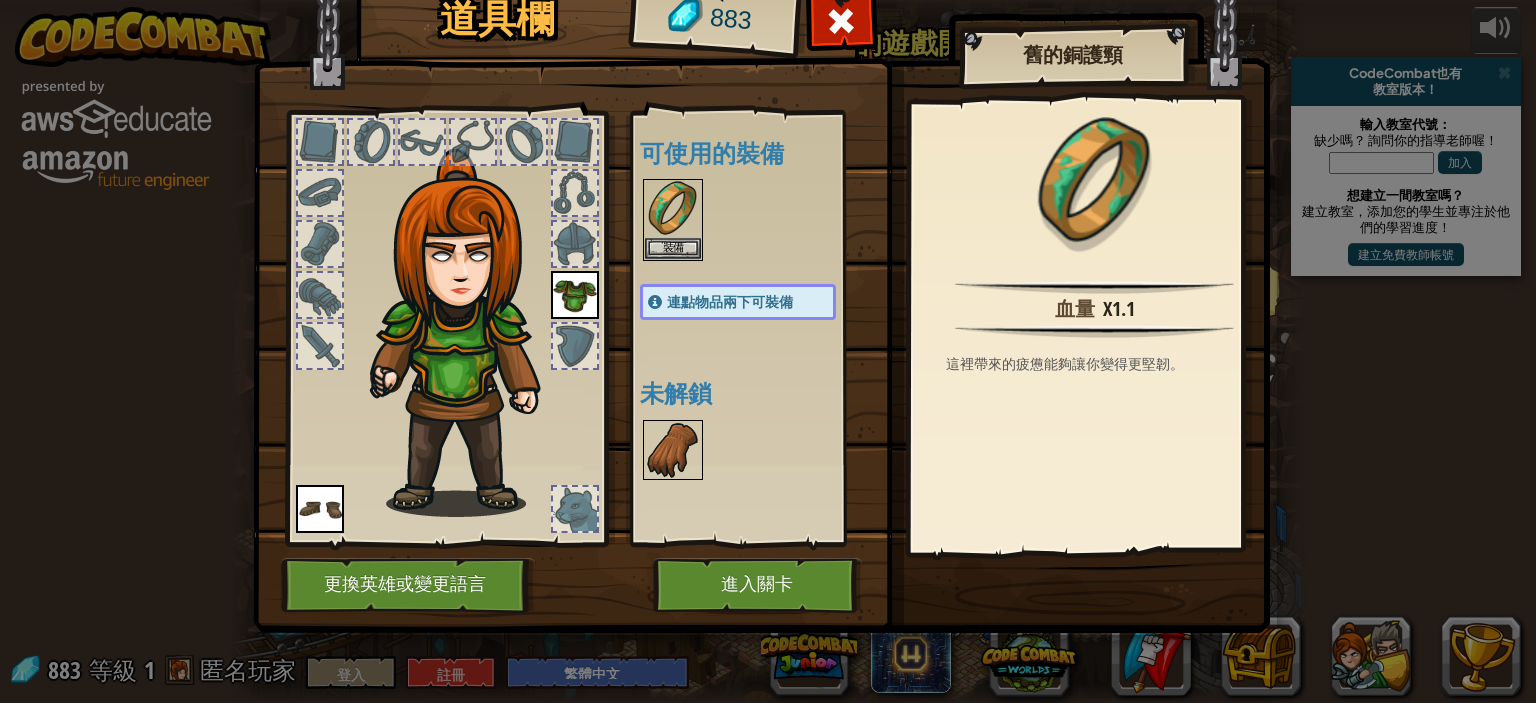 click at bounding box center [673, 450] 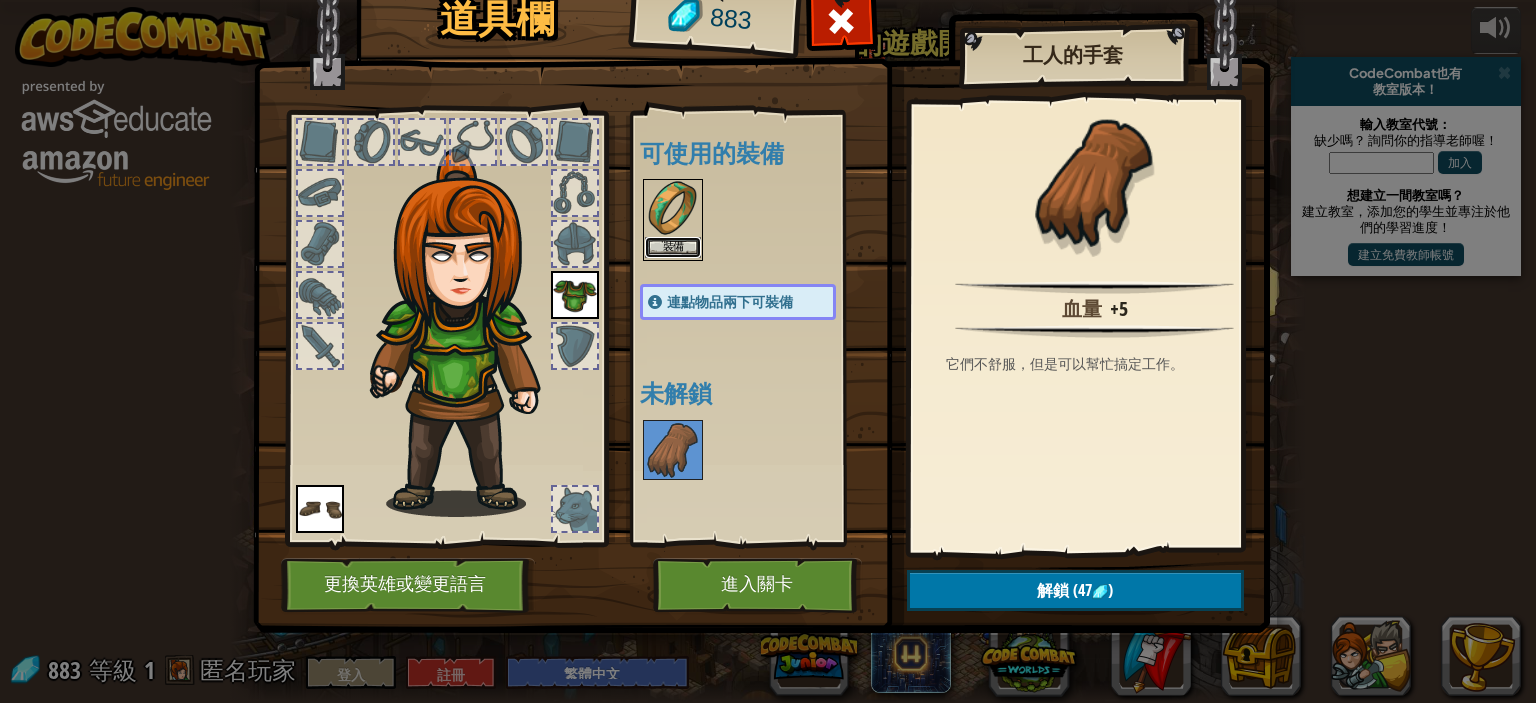 click on "裝備" at bounding box center [673, 247] 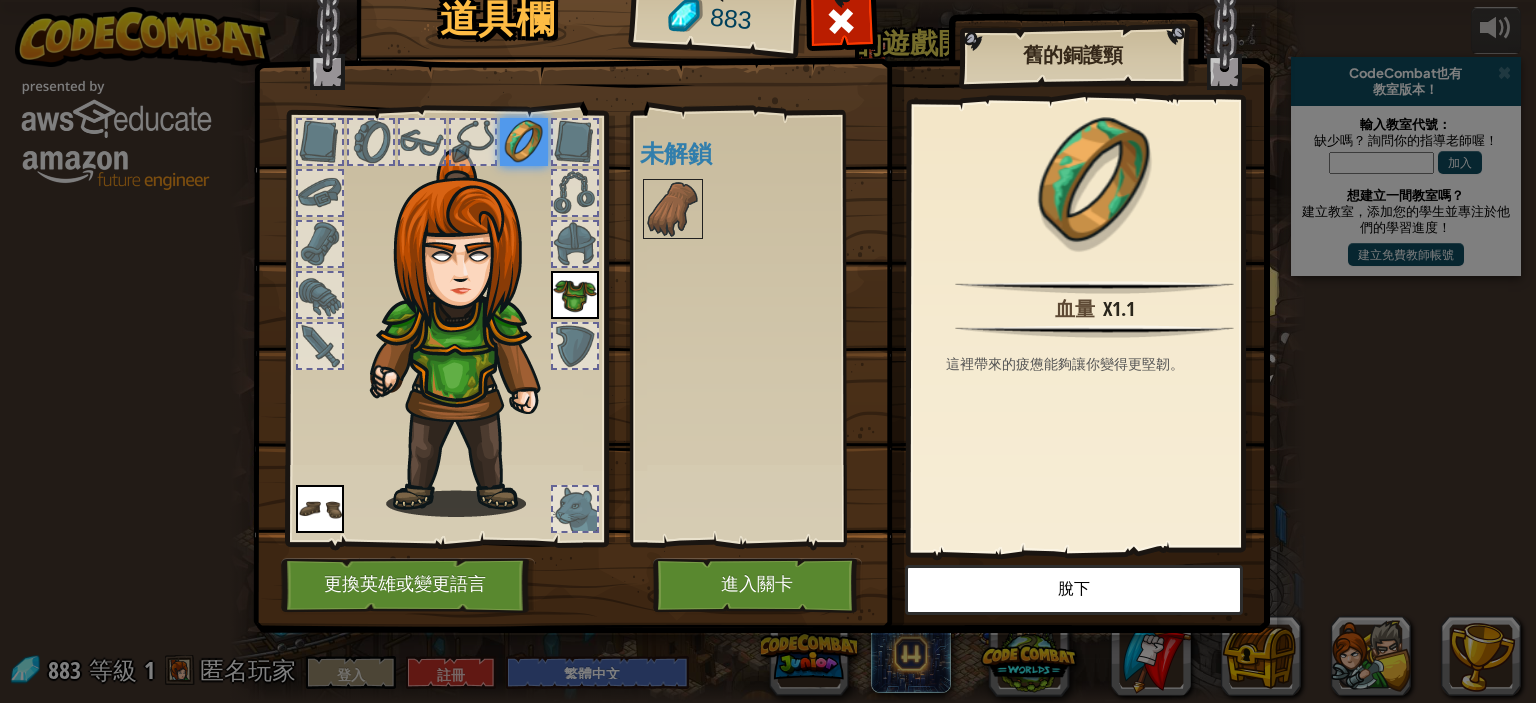 click at bounding box center (575, 509) 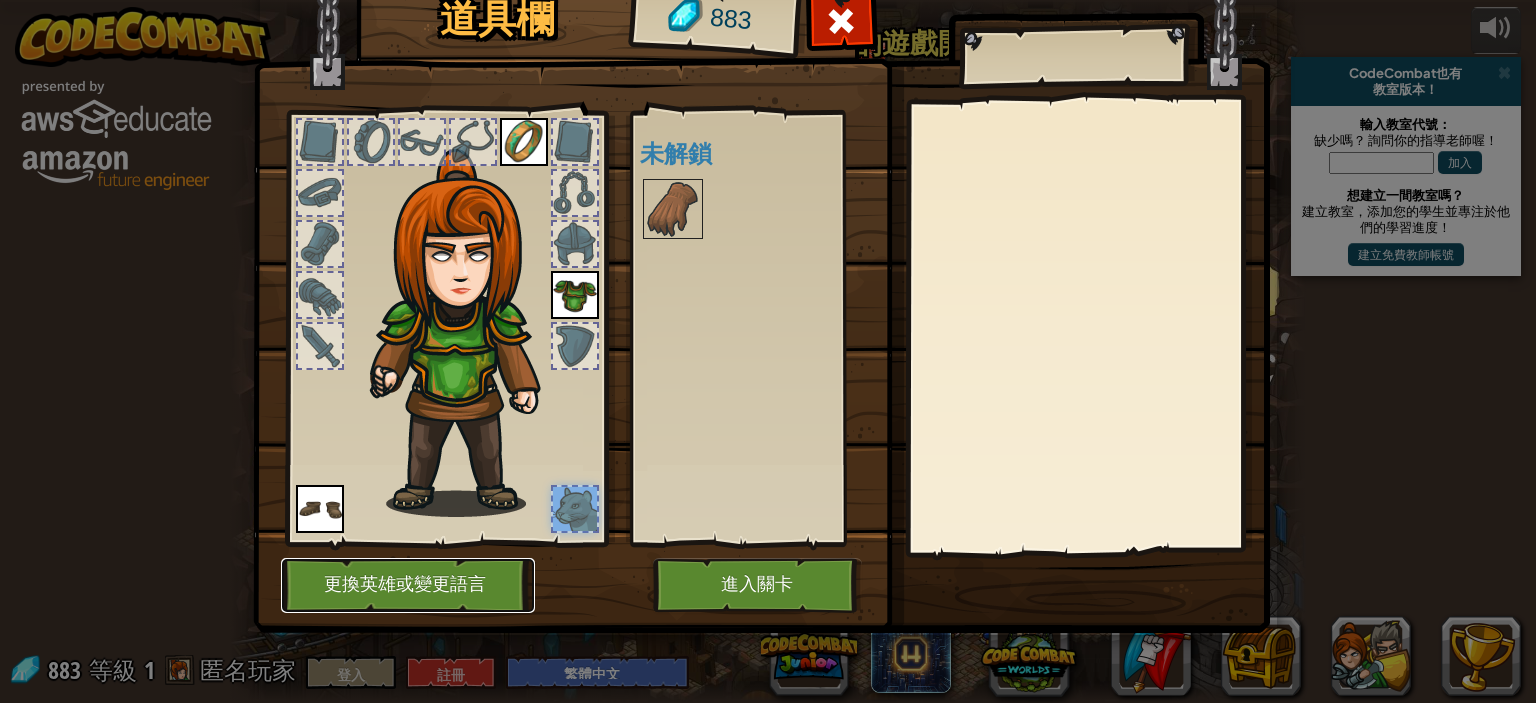 click on "更換英雄或變更語言" at bounding box center (408, 585) 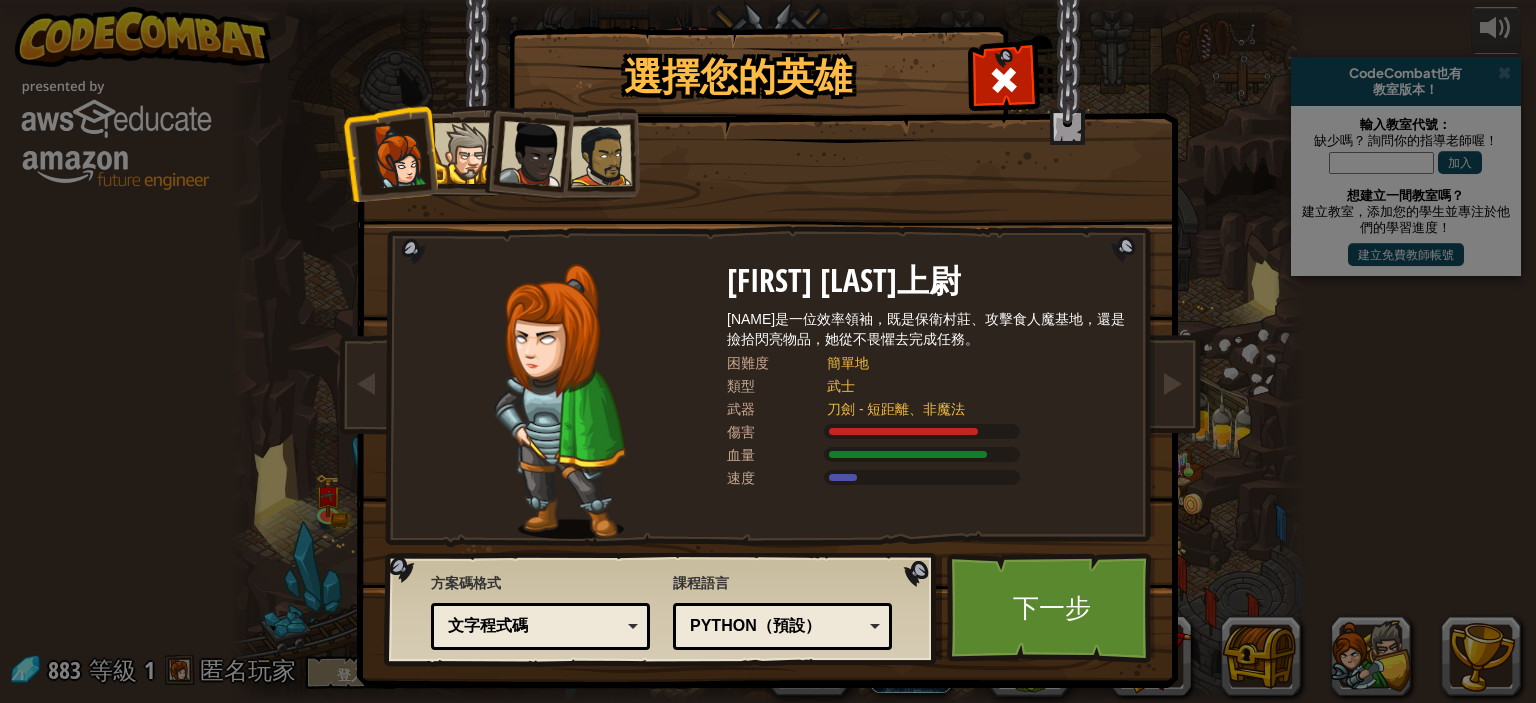 click on "Python（預設）" at bounding box center [782, 626] 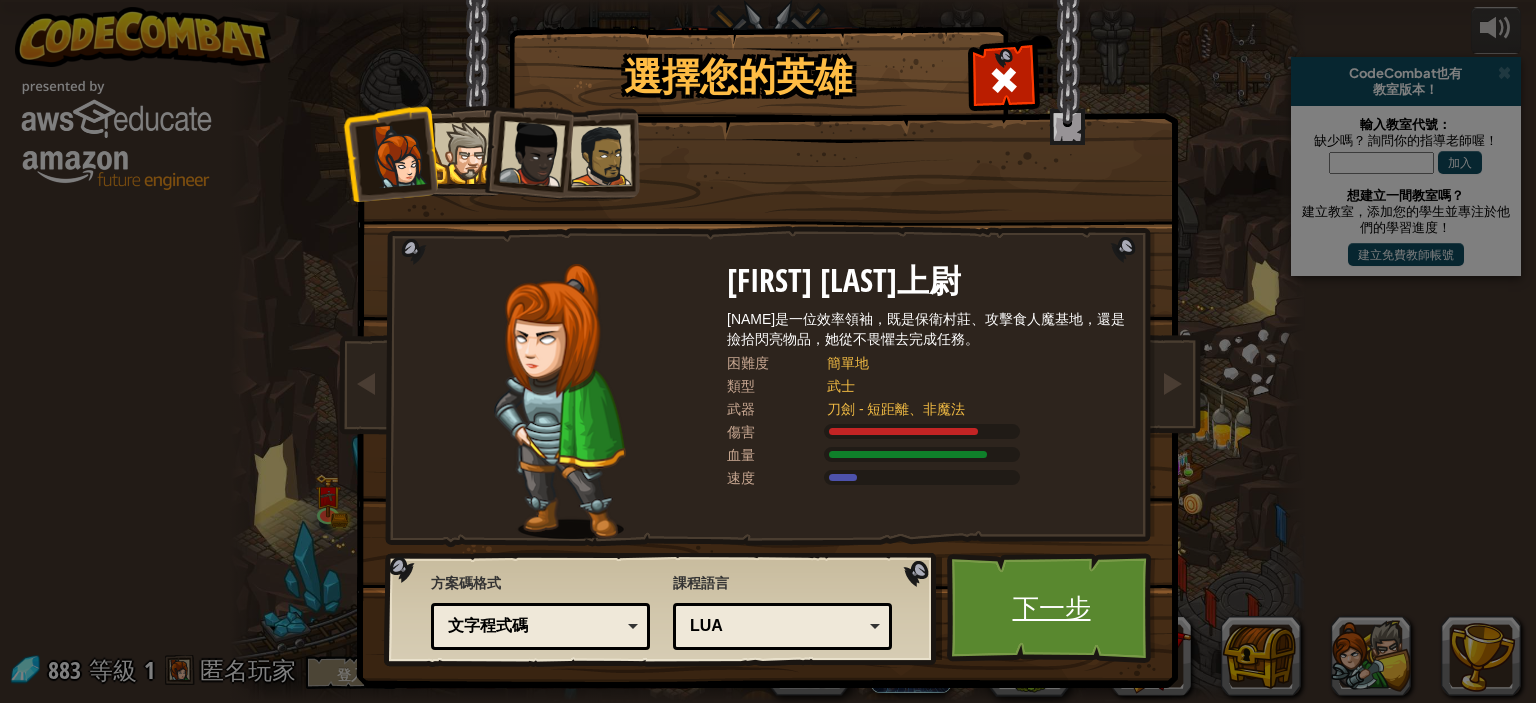 click on "下一步" at bounding box center [1051, 608] 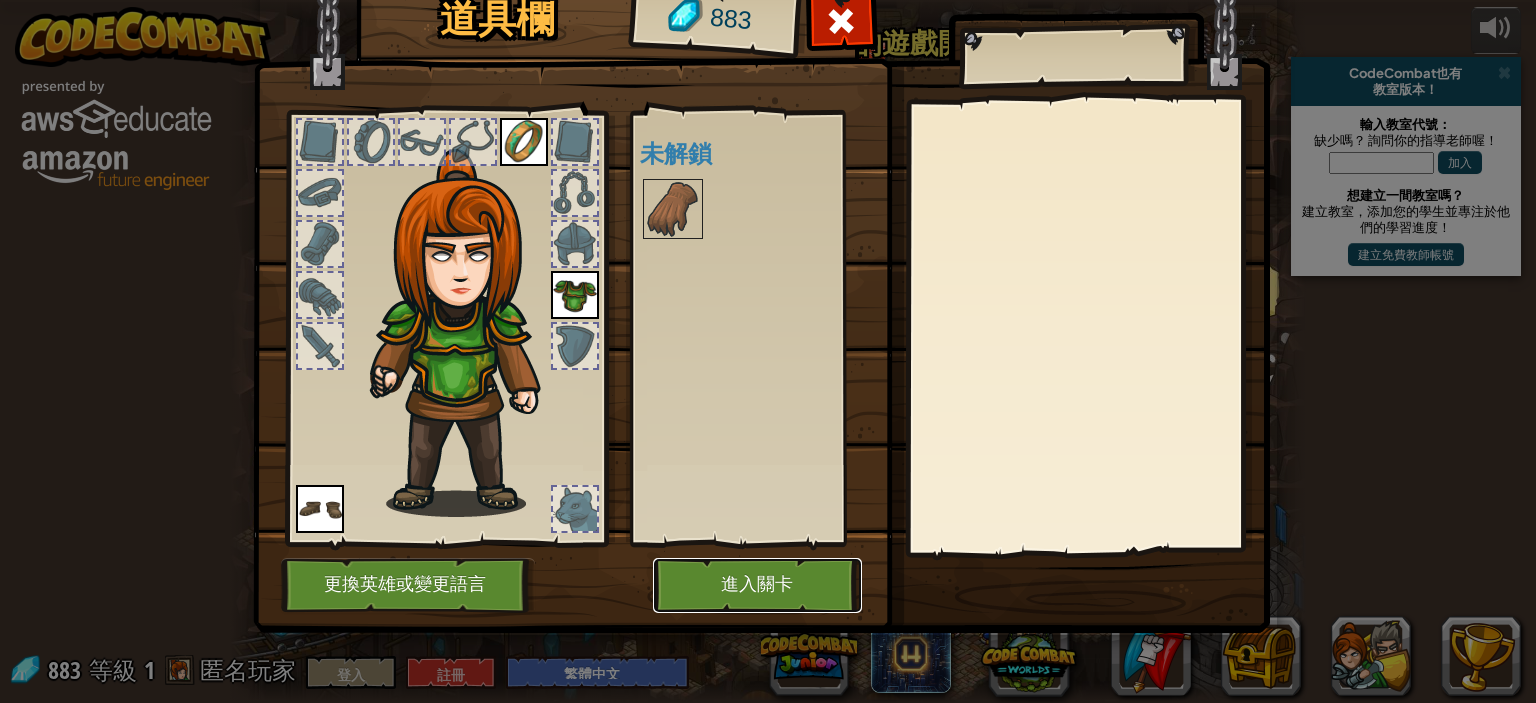 click on "進入關卡" at bounding box center [757, 585] 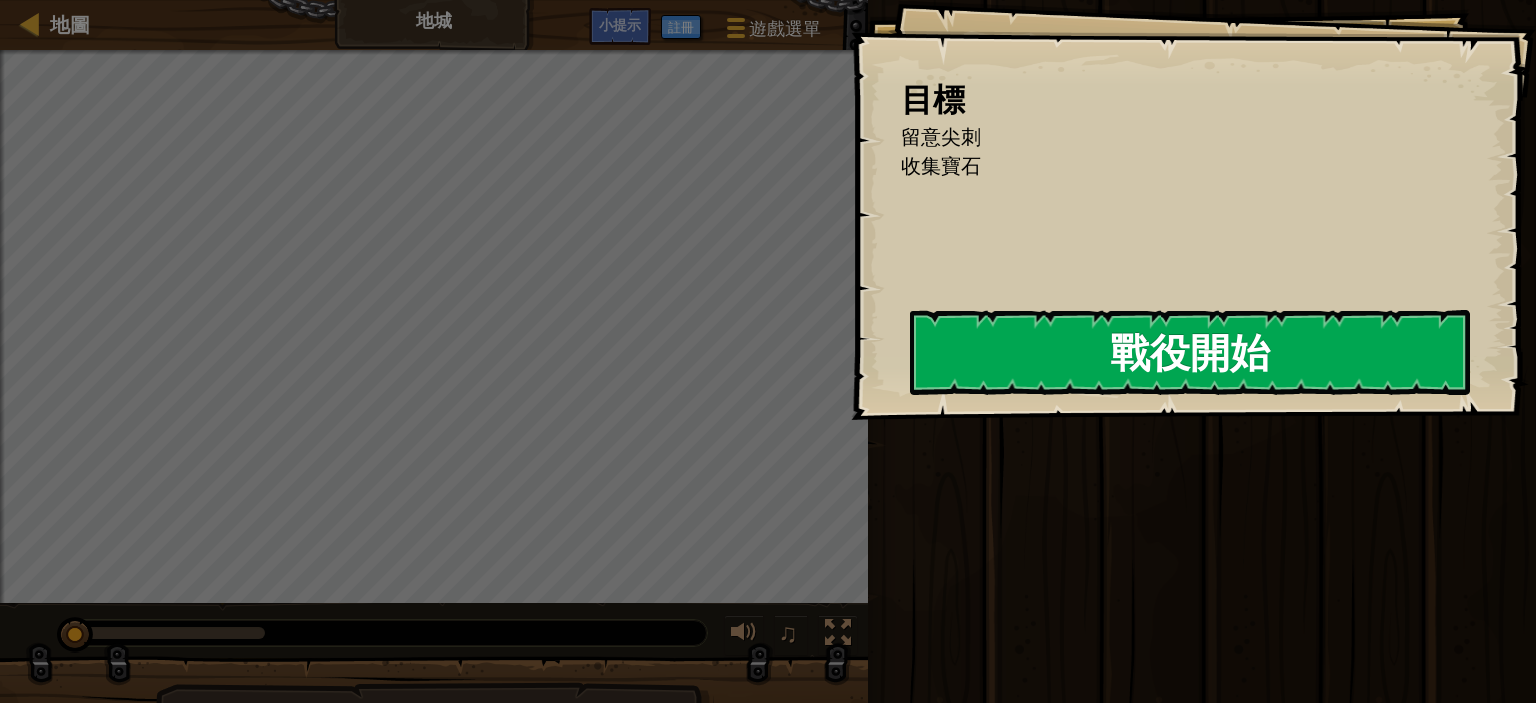 click on "戰役開始" at bounding box center [1190, 352] 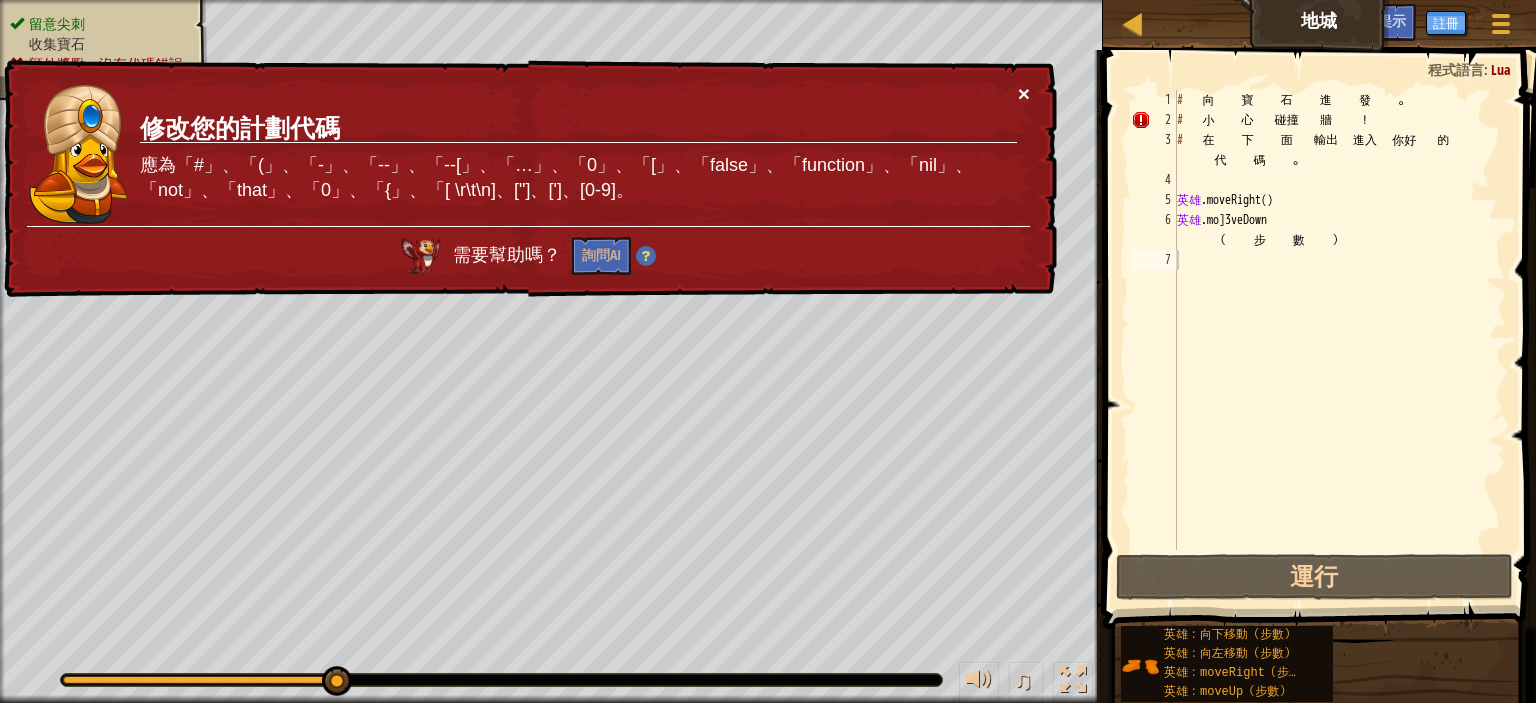 click on "×" at bounding box center (1024, 93) 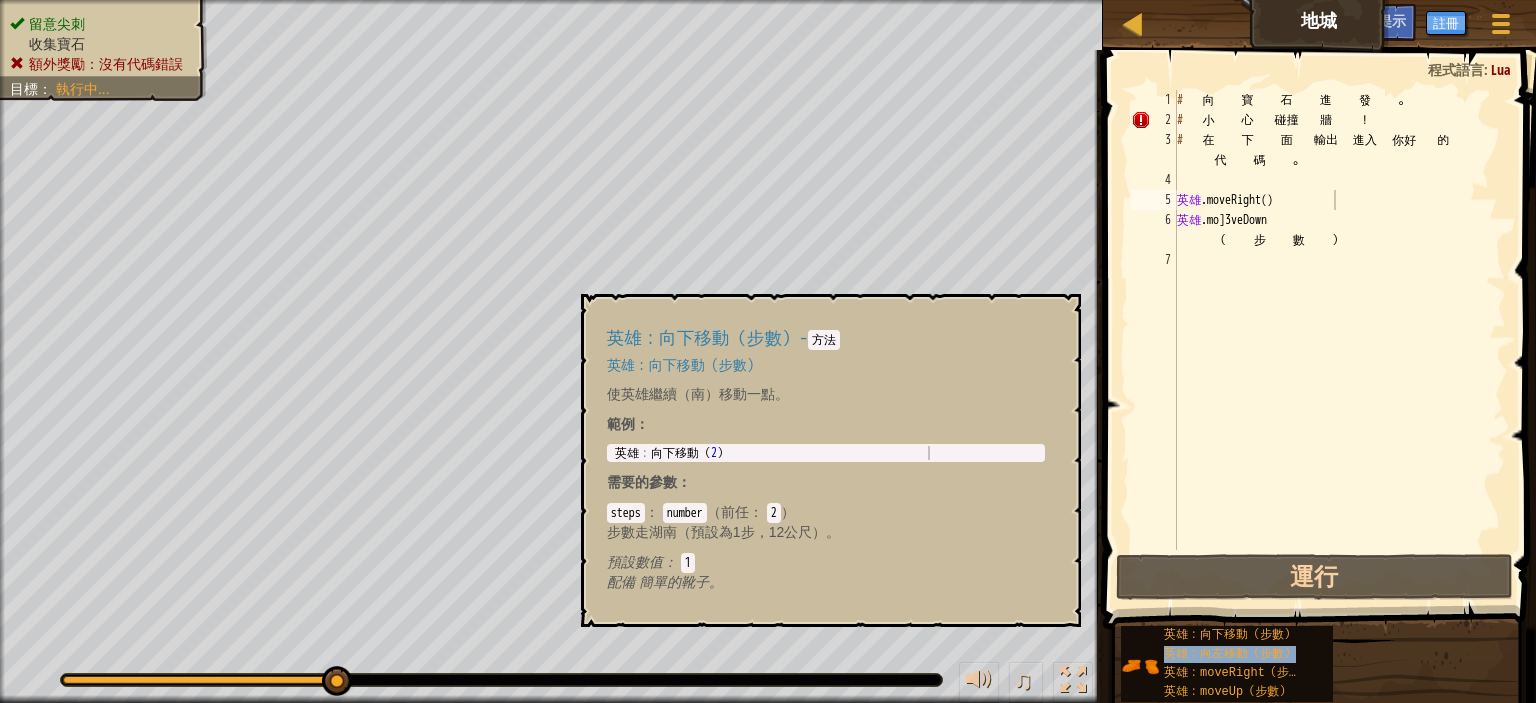 type on "hero.mov英雄：向左移動（步數）eRight()" 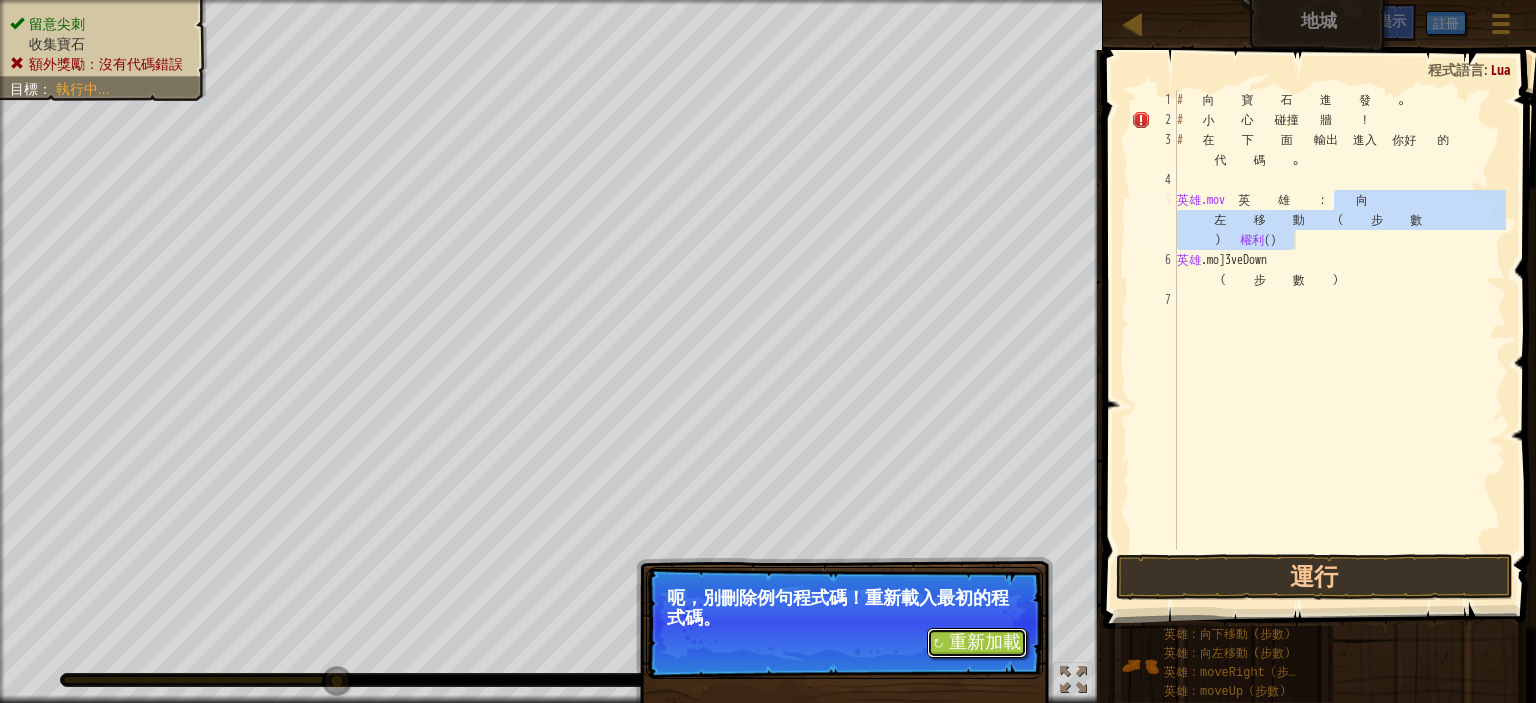 click on "↻ 重新加載" at bounding box center (977, 642) 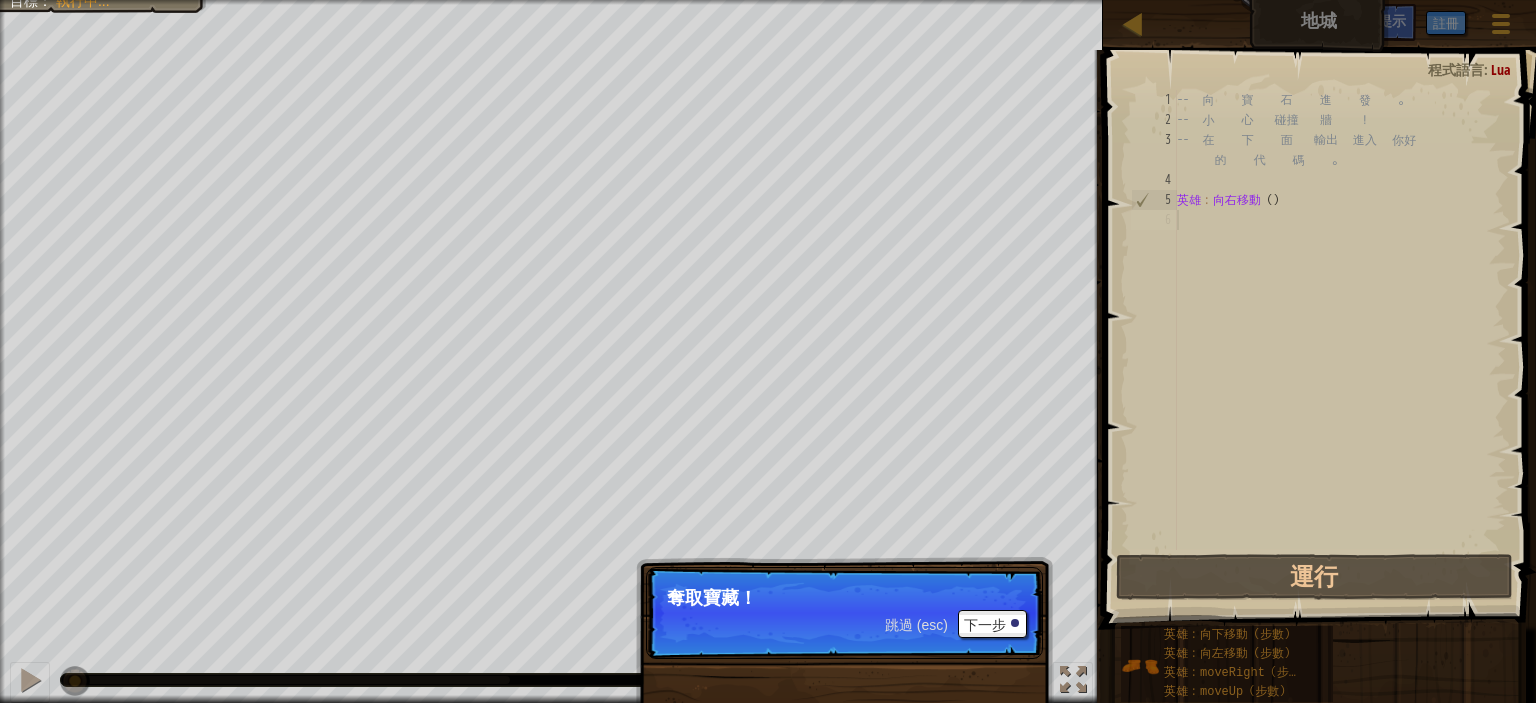 click on "跳過 (esc)" at bounding box center [916, 625] 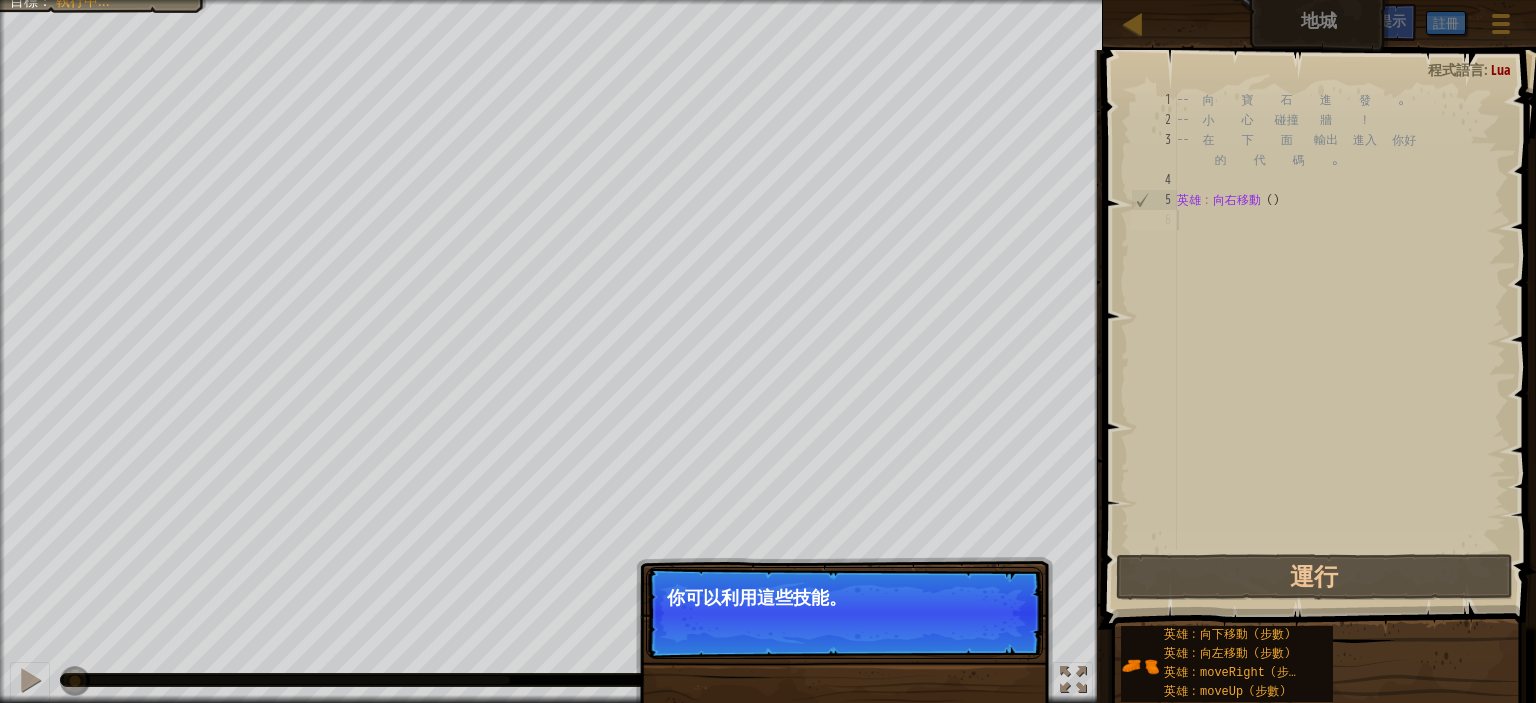 click on "跳過 (esc)" at bounding box center [916, 625] 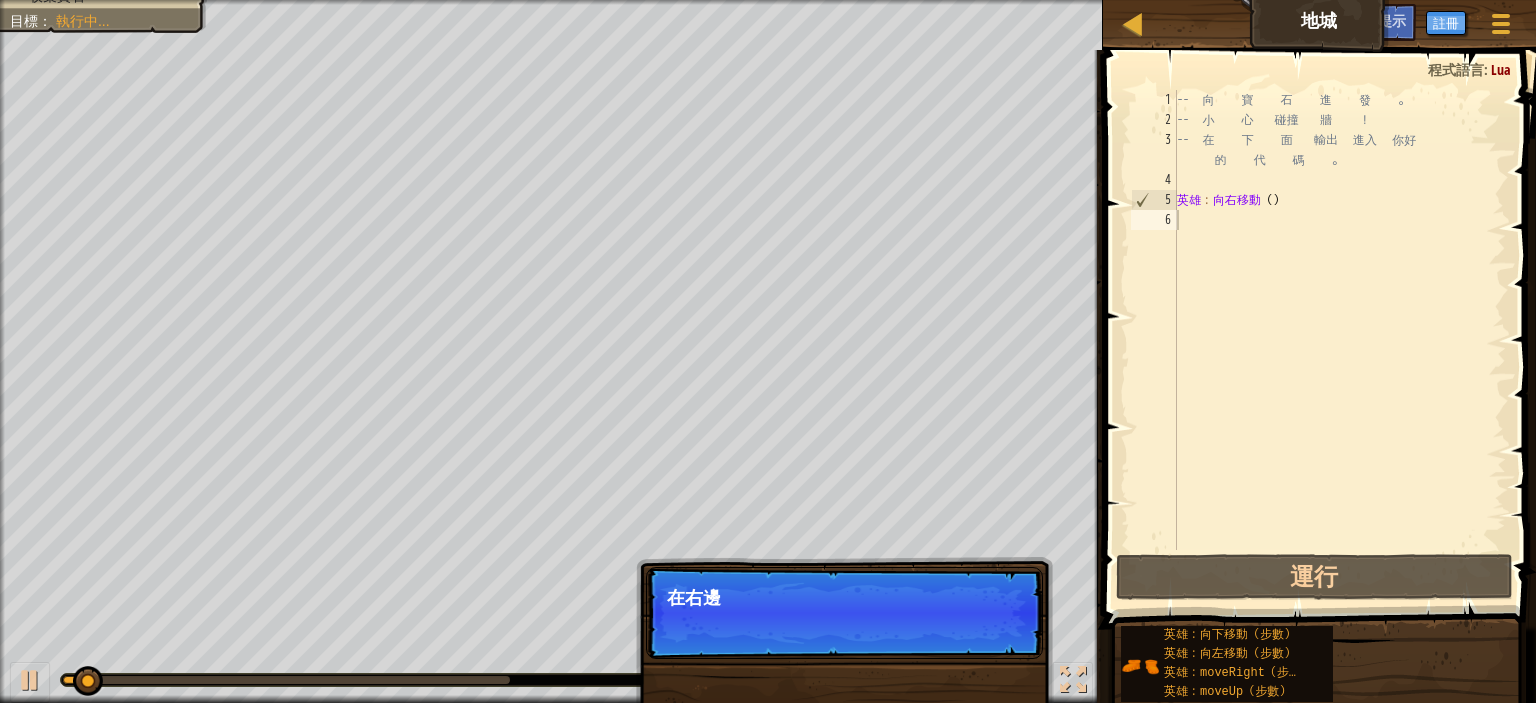 click on "跳過 (esc) 下一步  在右邊" at bounding box center [844, 613] 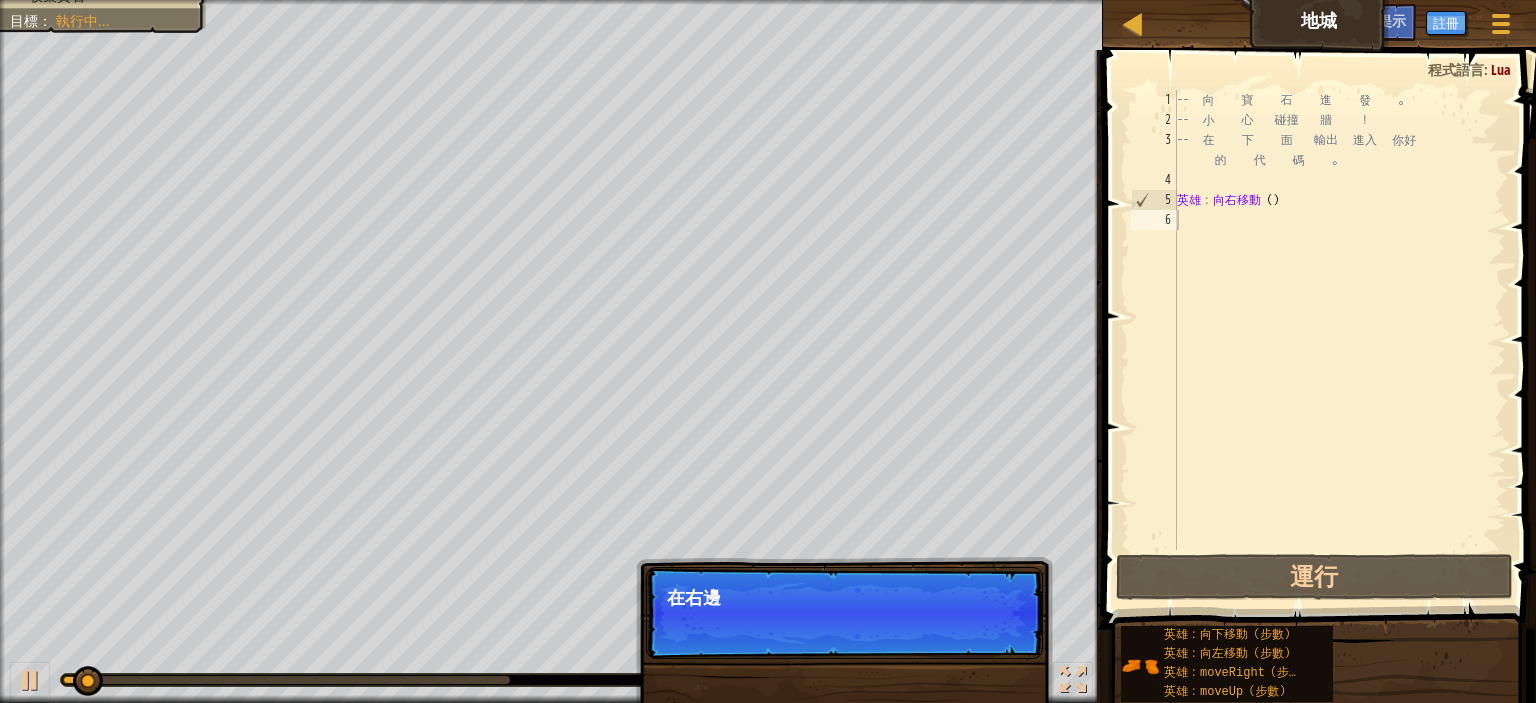 click on "跳過 (esc) 下一步  在右邊" at bounding box center [844, 613] 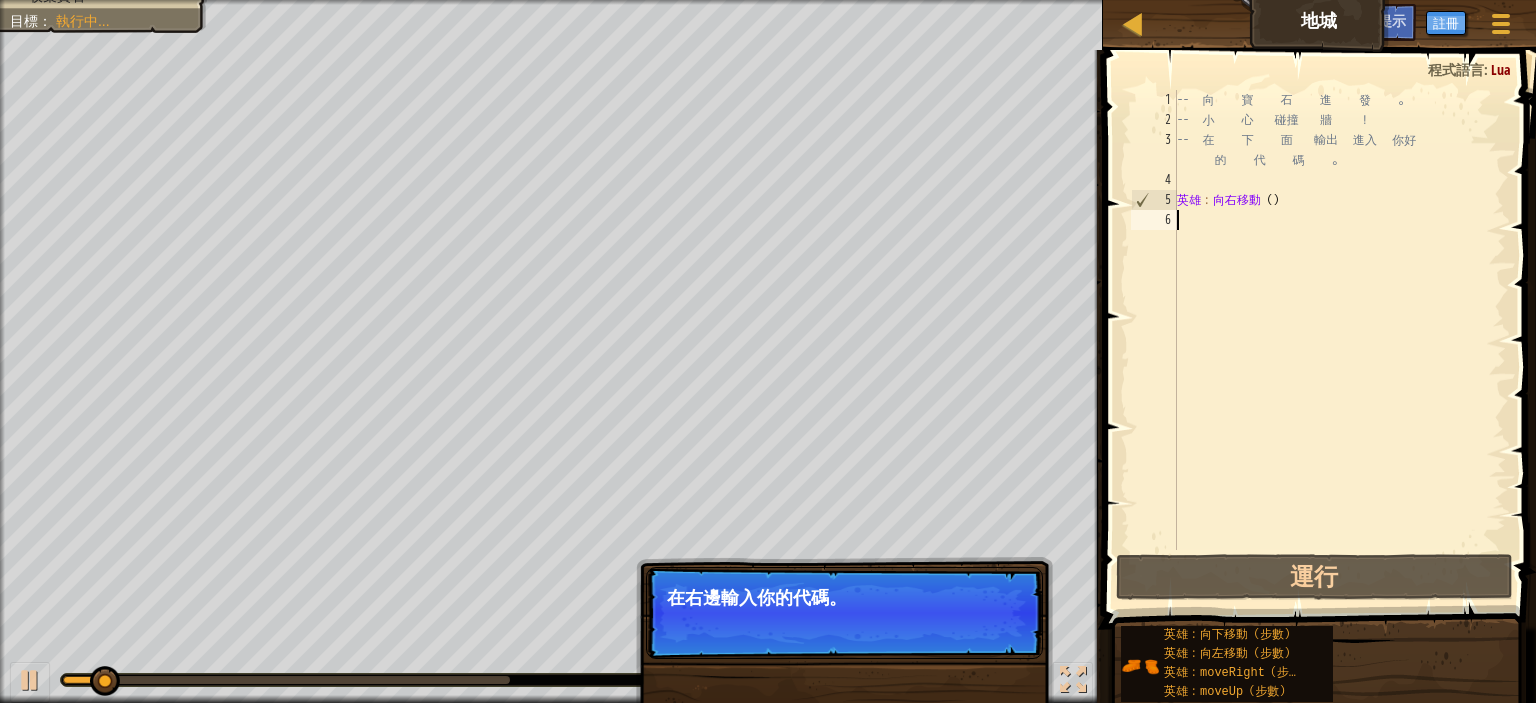 click on "跳過 (esc) 下一步  在右邊輸入你的代碼。" at bounding box center (844, 613) 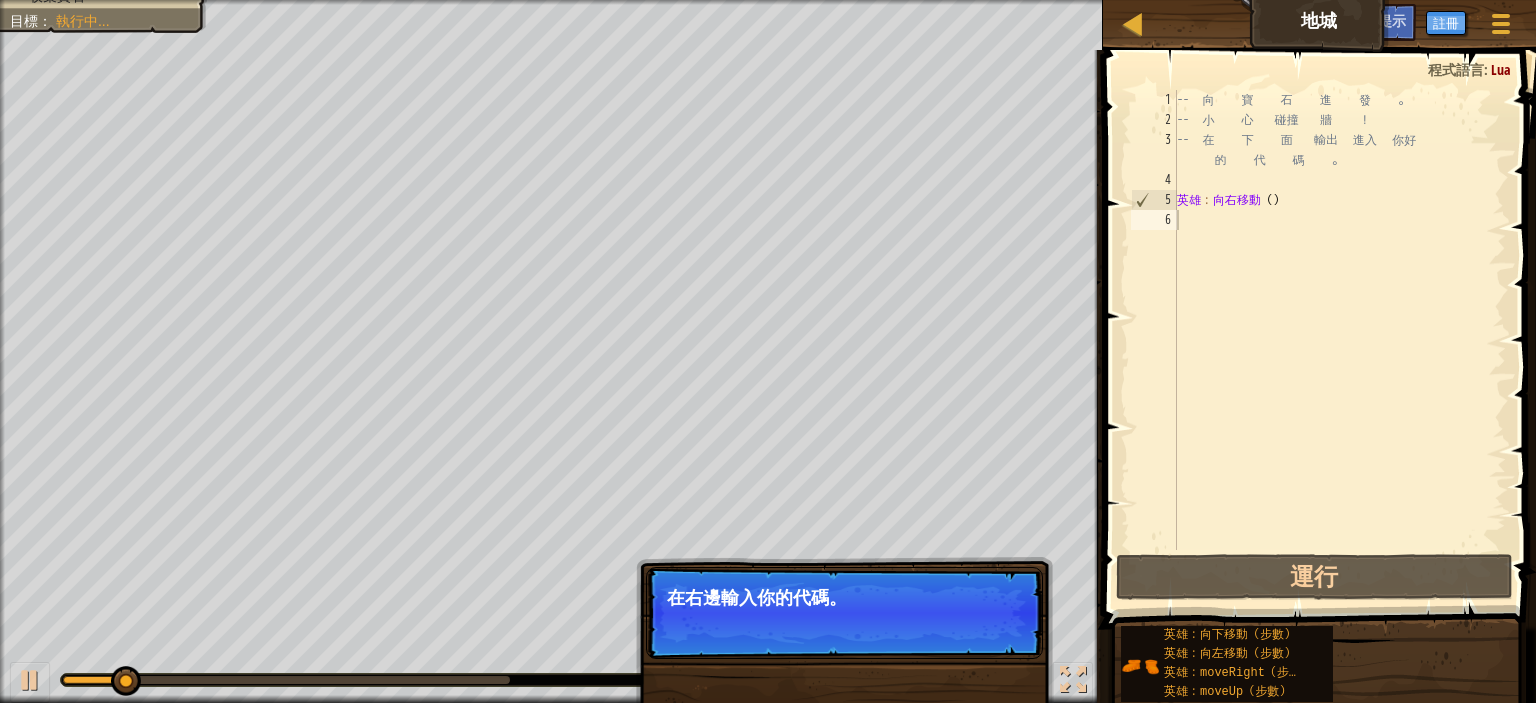click on "跳過 (esc)" at bounding box center (916, 625) 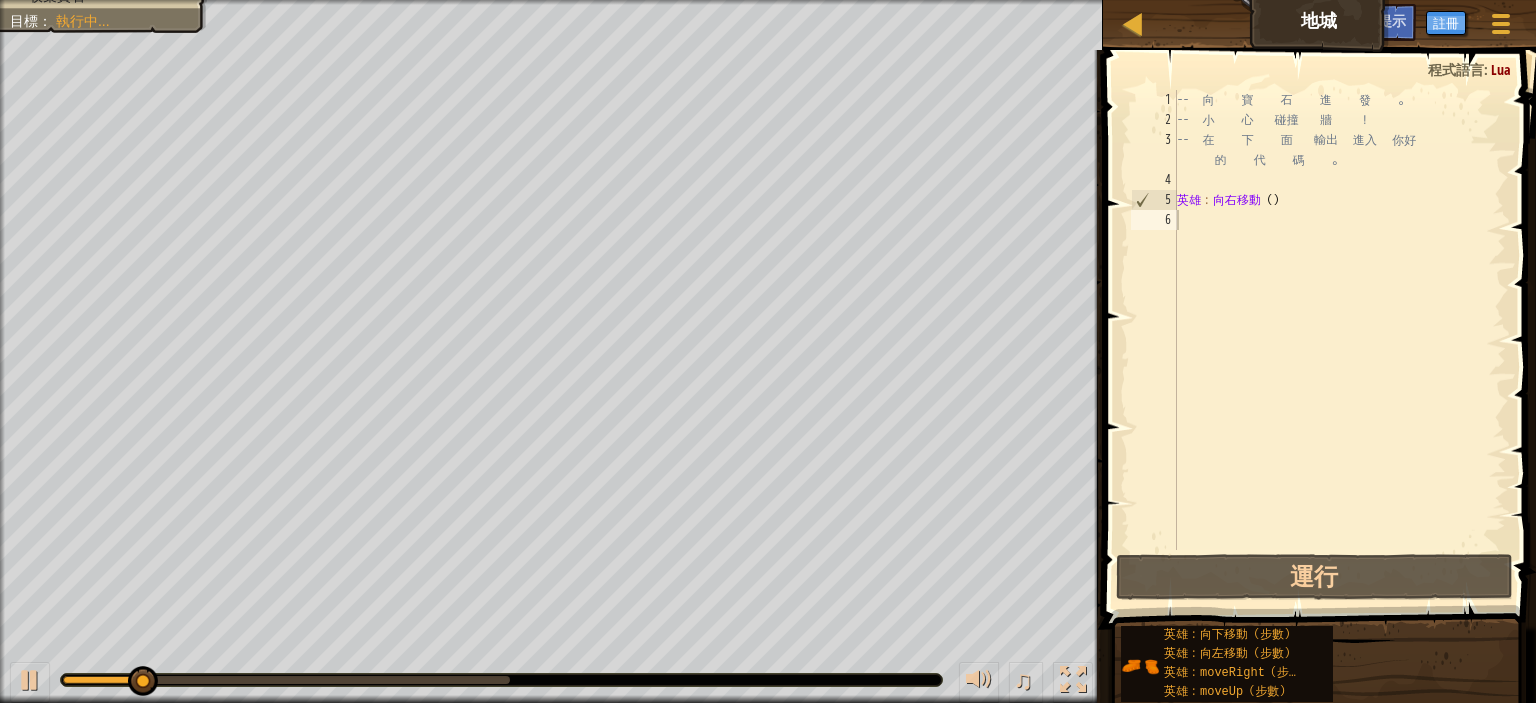 click on "留意尖刺 收集寶石 目標 ： 執行中... ♫ 安雅 89 x: 11 y: 18 x: 18 y: 18 跳過 (esc) 下一步 在右邊輸入你的程式碼。" at bounding box center (768, 351) 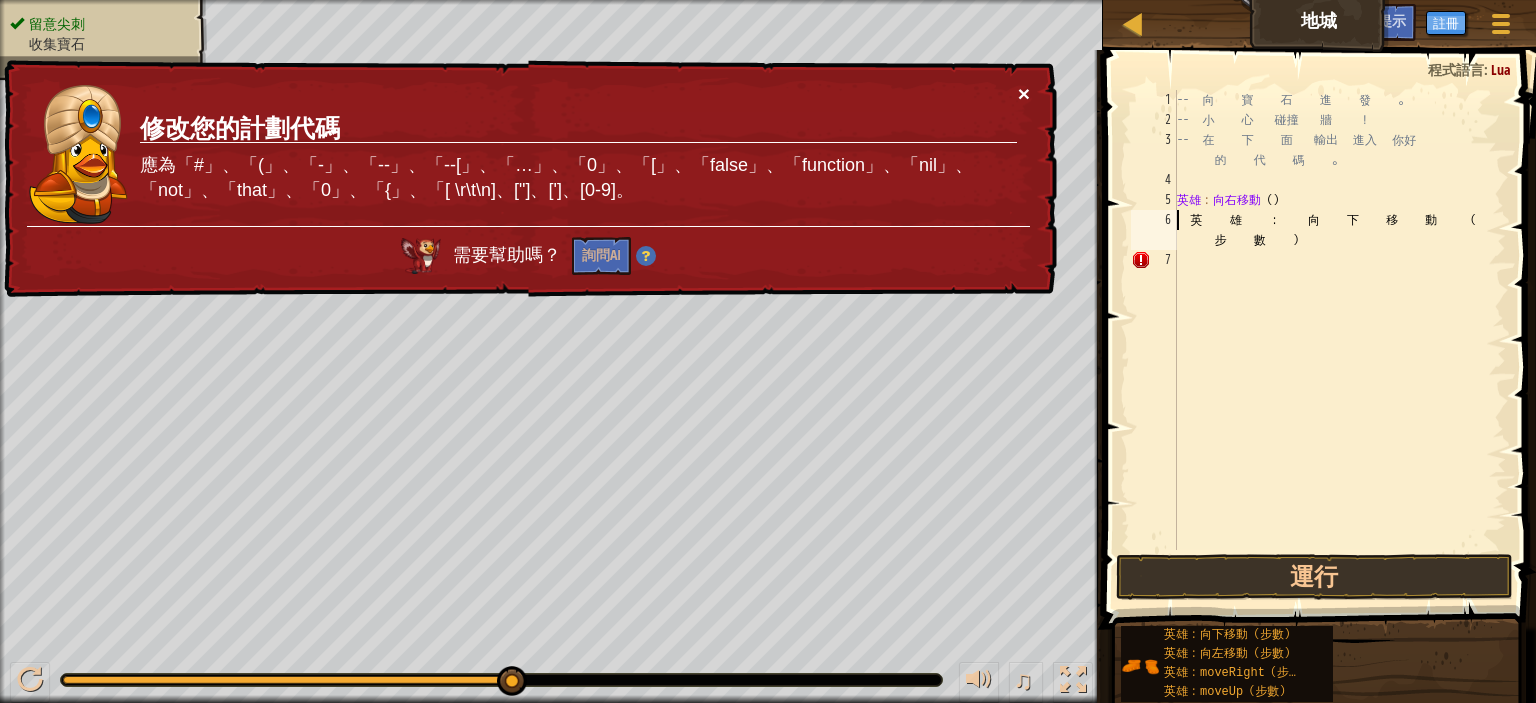 click on "×" at bounding box center [1024, 93] 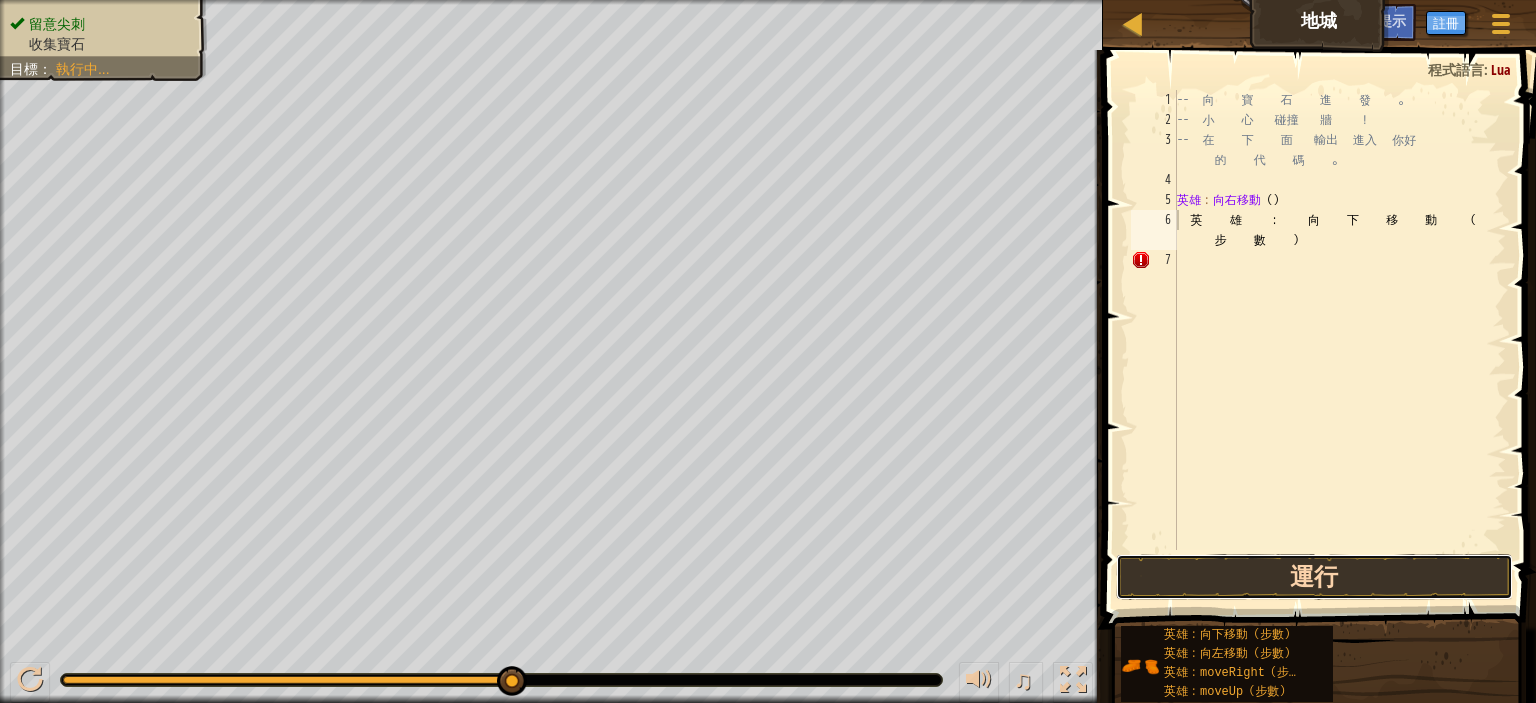 click on "運行" at bounding box center [1314, 577] 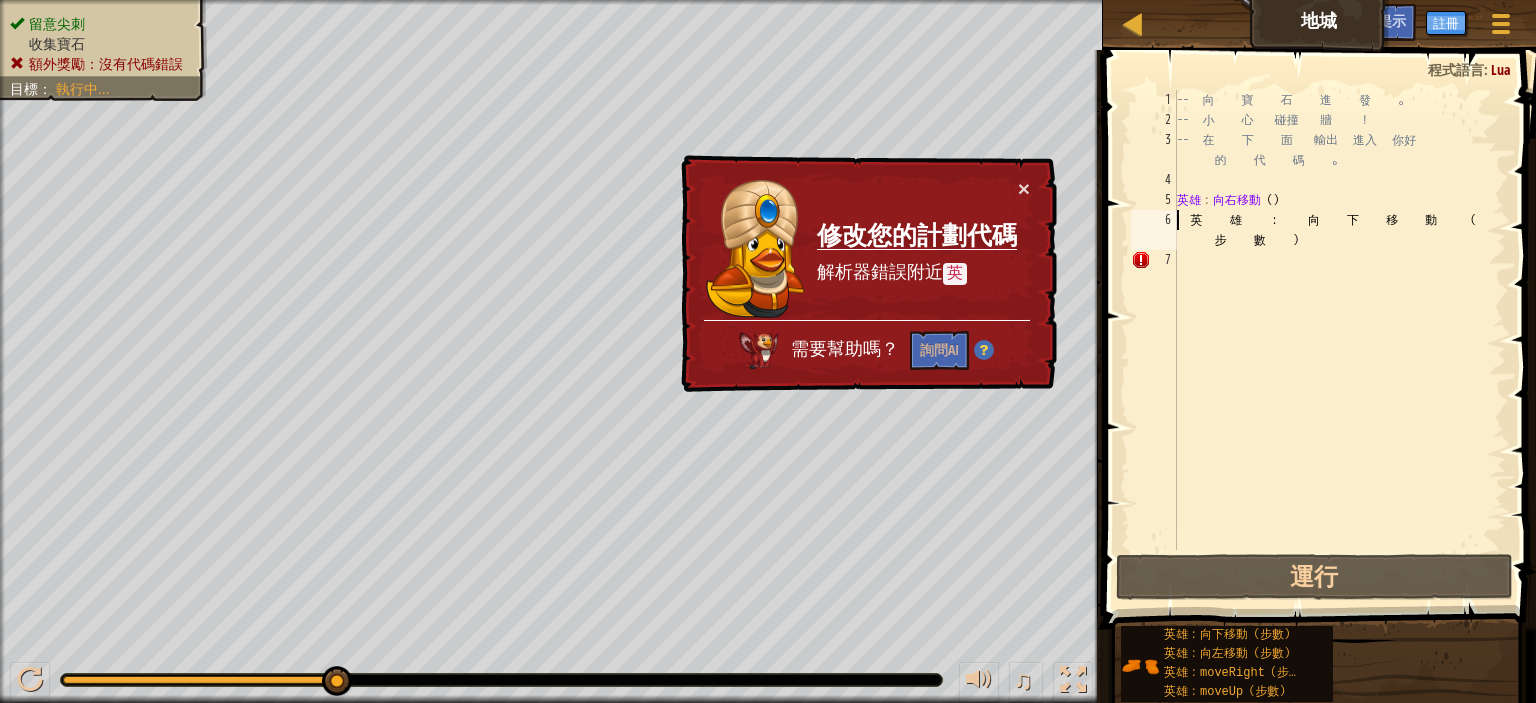 click on "× 修改您的計劃代碼 解析器錯誤附近 英
需要幫助嗎？   詢問AI" at bounding box center [867, 274] 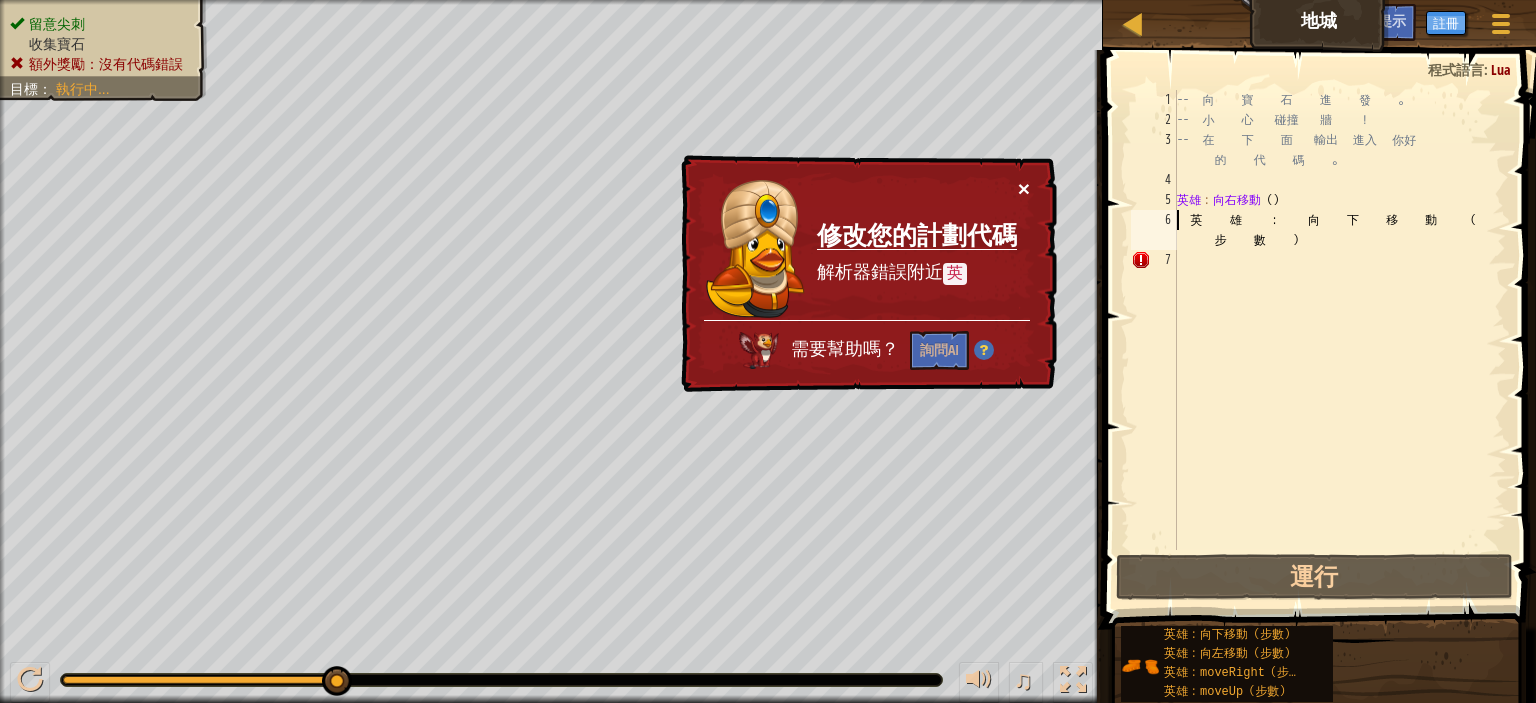 click on "×" at bounding box center [1024, 188] 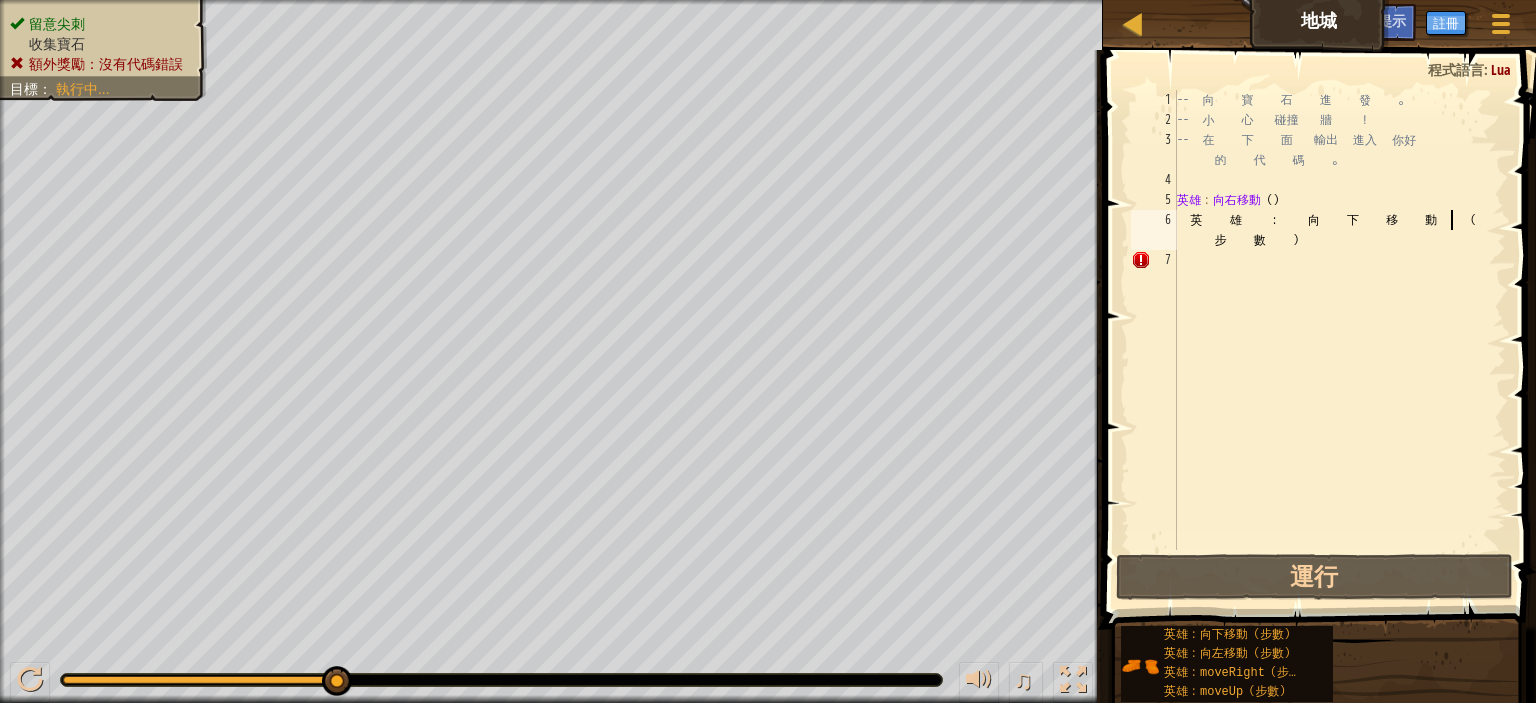 click on "-- 向 寶 石 進 發 。 -- 小 心 碰撞 牆 ！ -- 在 下 面 輸出 進入 你好      的 代 碼 。 英雄 ： 向右移動 （ ） 英 雄 ： 向 下 移 動 （      步 數 ）" at bounding box center (1339, 340) 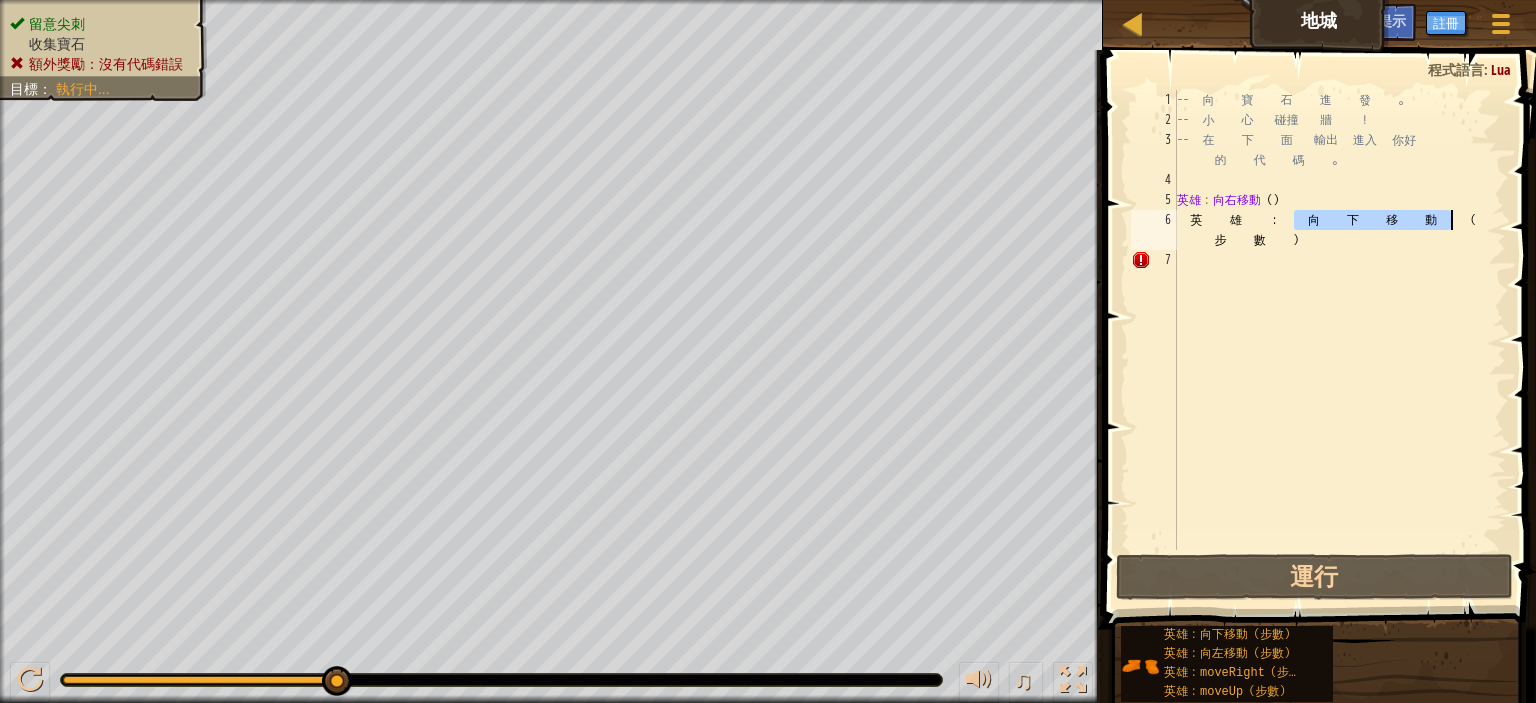 click on "-- 向 寶 石 進 發 。 -- 小 心 碰撞 牆 ！ -- 在 下 面 輸出 進入 你好      的 代 碼 。 英雄 ： 向右移動 （ ） 英 雄 ： 向 下 移 動 （      步 數 ）" at bounding box center [1339, 340] 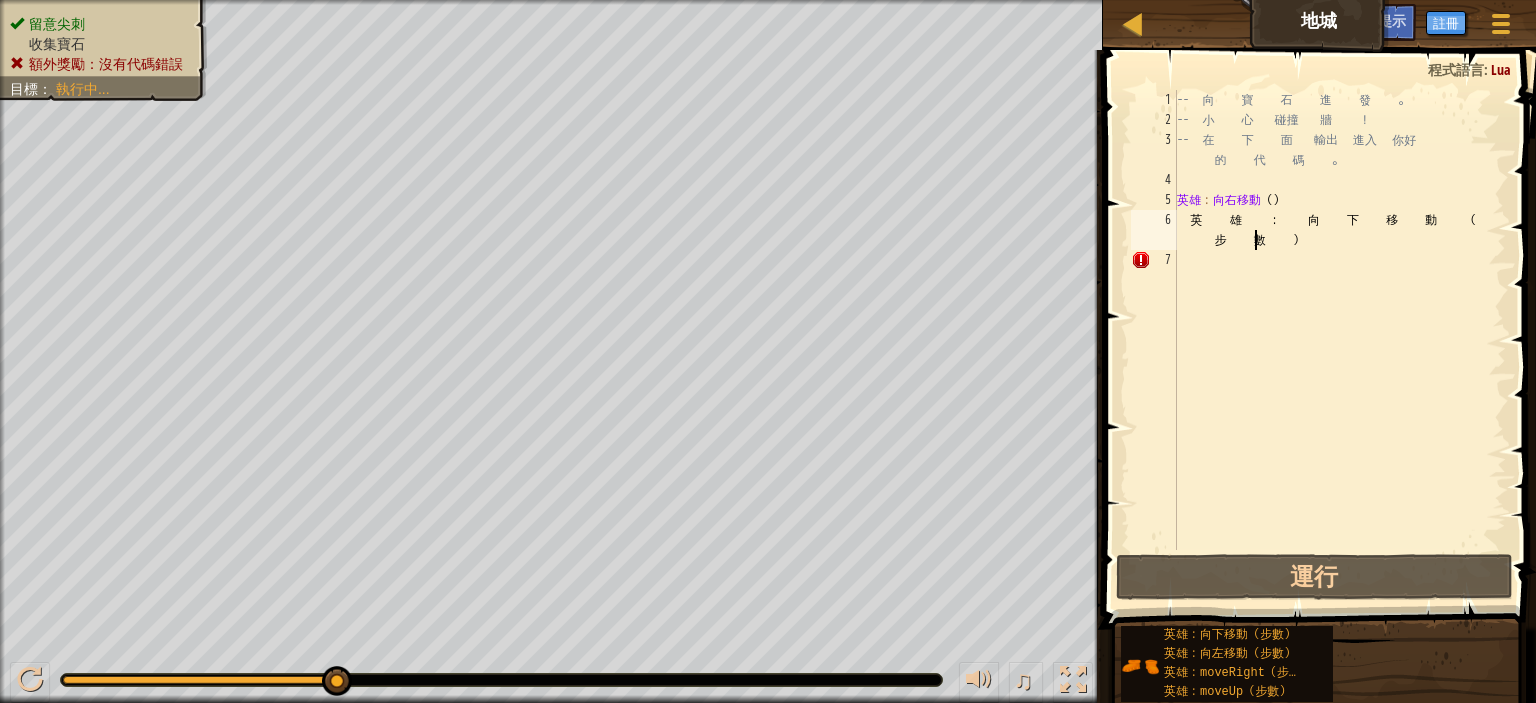 click on "-- 向 寶 石 進 發 。 -- 小 心 碰撞 牆 ！ -- 在 下 面 輸出 進入 你好      的 代 碼 。 英雄 ： 向右移動 （ ） 英 雄 ： 向 下 移 動 （      步 數 ）" at bounding box center [1339, 340] 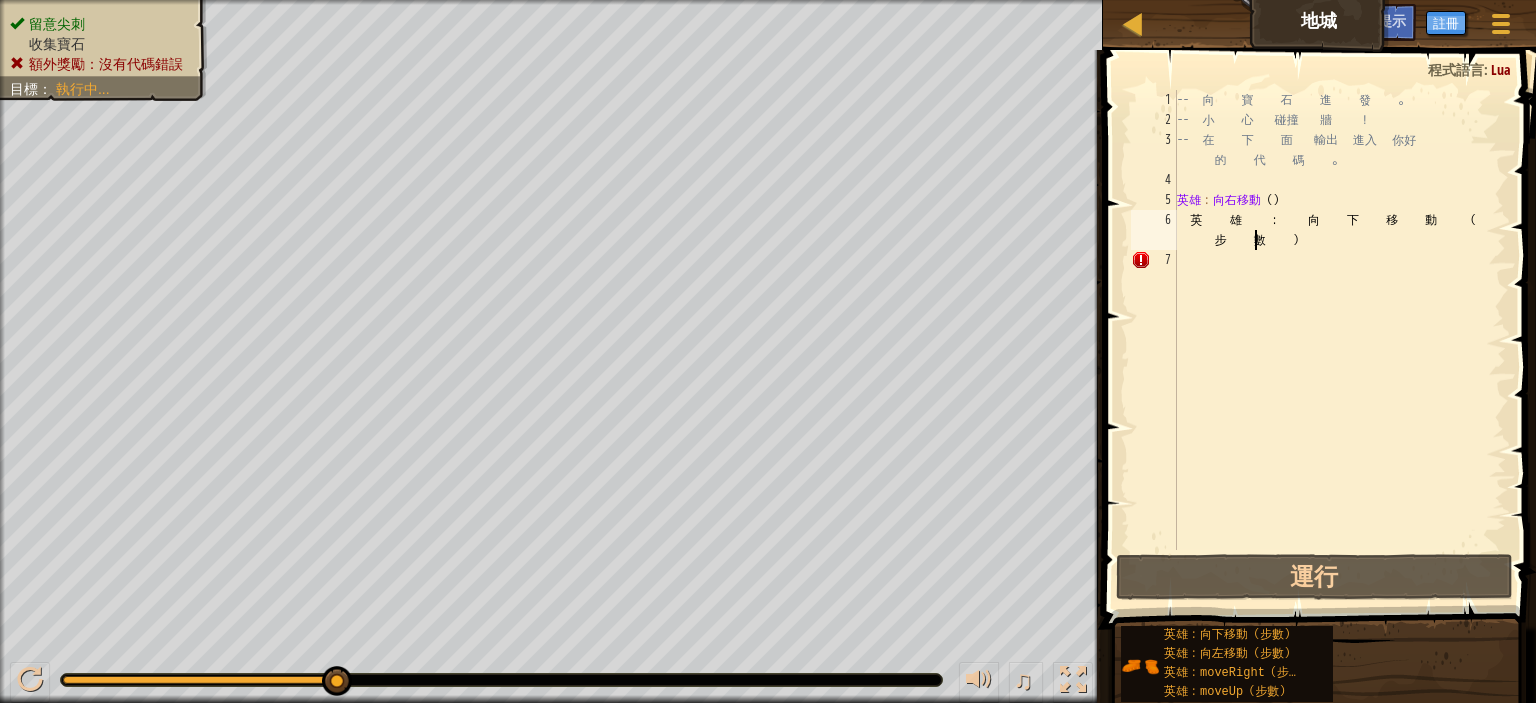click on "-- 向 寶 石 進 發 。 -- 小 心 碰撞 牆 ！ -- 在 下 面 輸出 進入 你好      的 代 碼 。 英雄 ： 向右移動 （ ） 英 雄 ： 向 下 移 動 （      步 數 ）" at bounding box center [1339, 340] 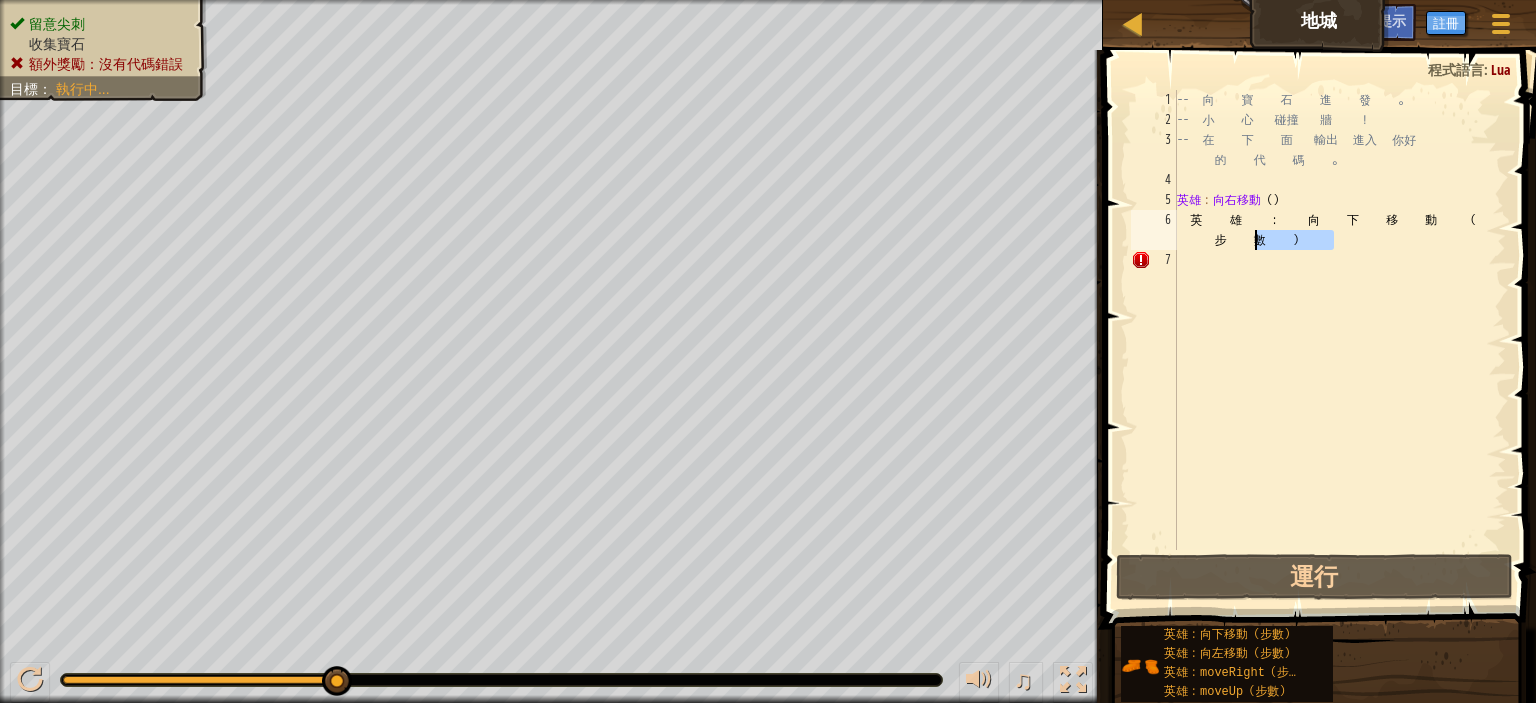 click on "-- 向 寶 石 進 發 。 -- 小 心 碰撞 牆 ！ -- 在 下 面 輸出 進入 你好      的 代 碼 。 英雄 ： 向右移動 （ ） 英 雄 ： 向 下 移 動 （      步 數 ）" at bounding box center [1339, 340] 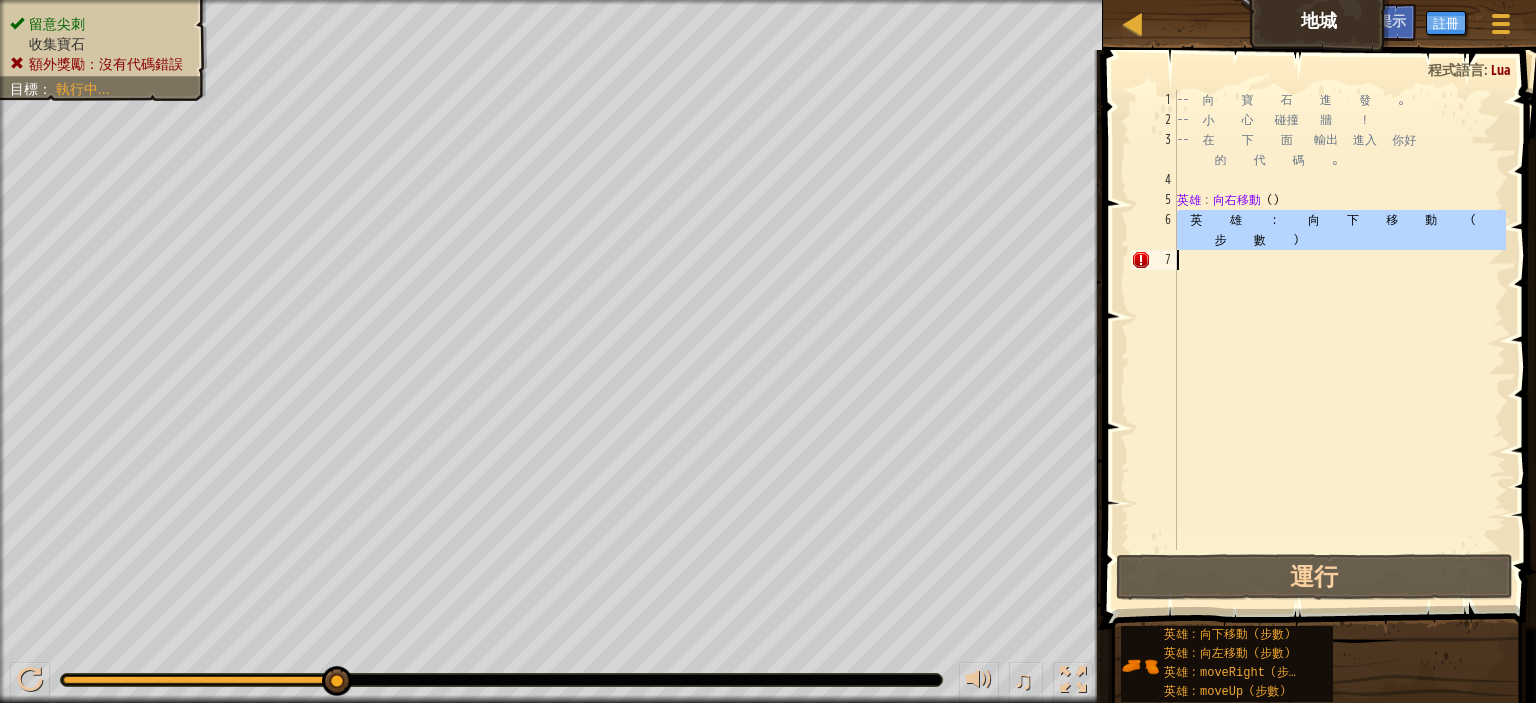 click on "-- 向 寶 石 進 發 。 -- 小 心 碰撞 牆 ！ -- 在 下 面 輸出 進入 你好      的 代 碼 。 英雄 ： 向右移動 （ ） 英 雄 ： 向 下 移 動 （      步 數 ）" at bounding box center (1339, 320) 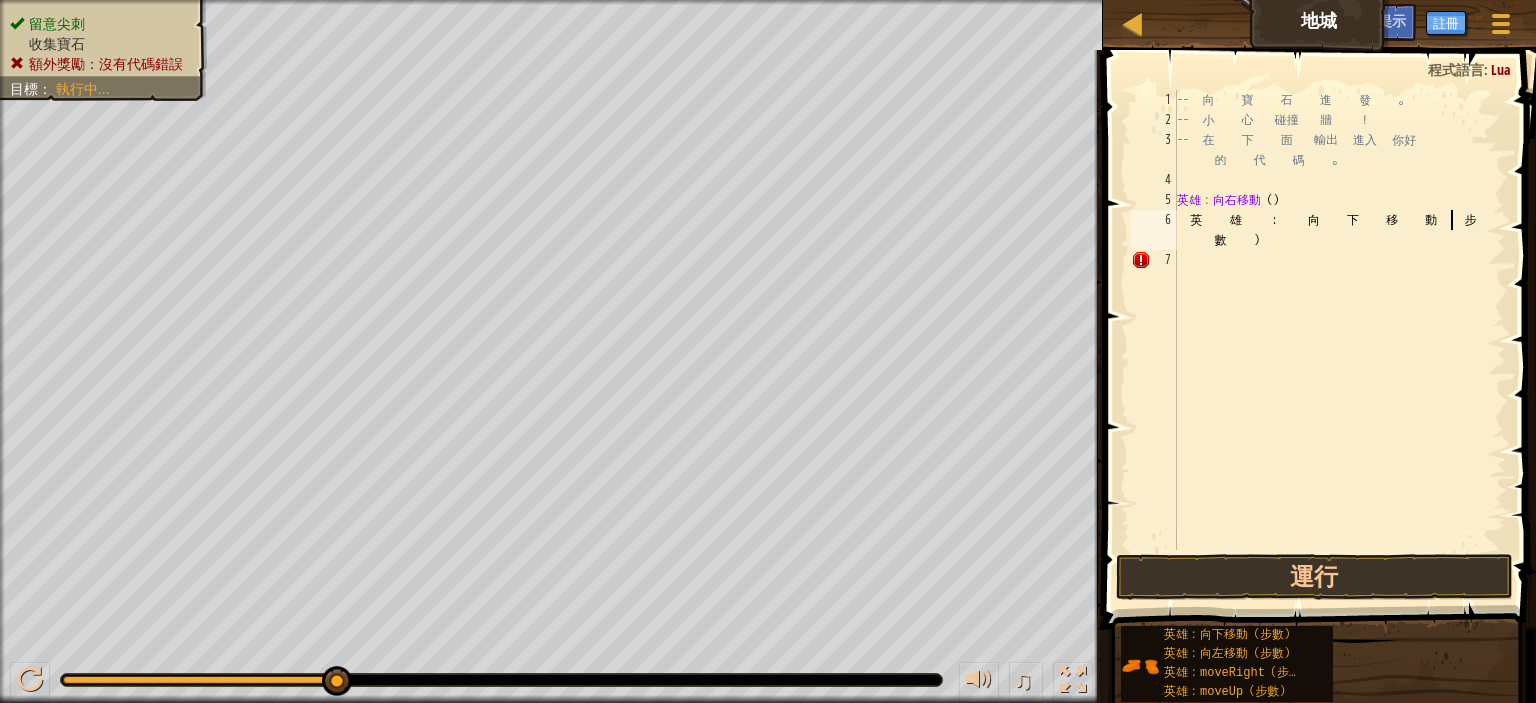 scroll, scrollTop: 9, scrollLeft: 7, axis: both 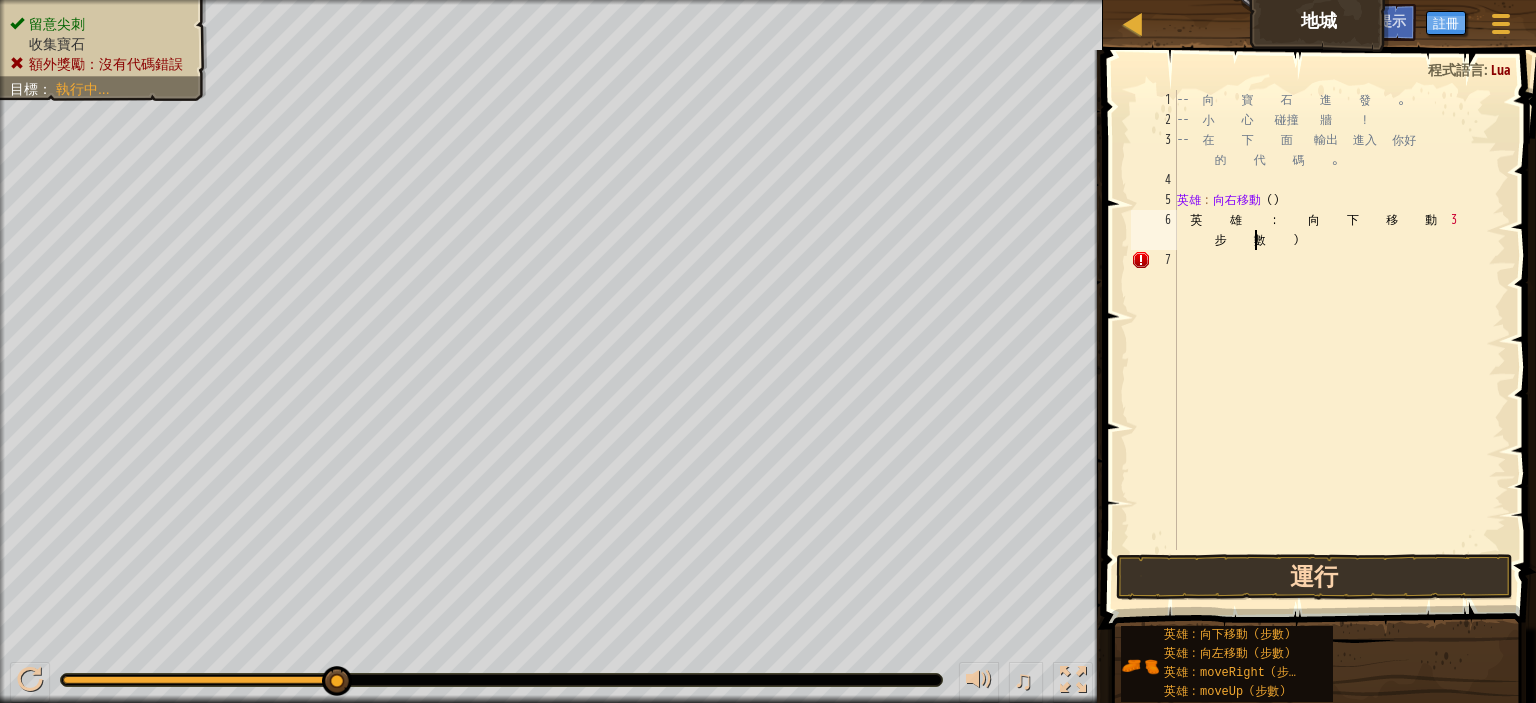 type on "英雄：向下移動3步數）" 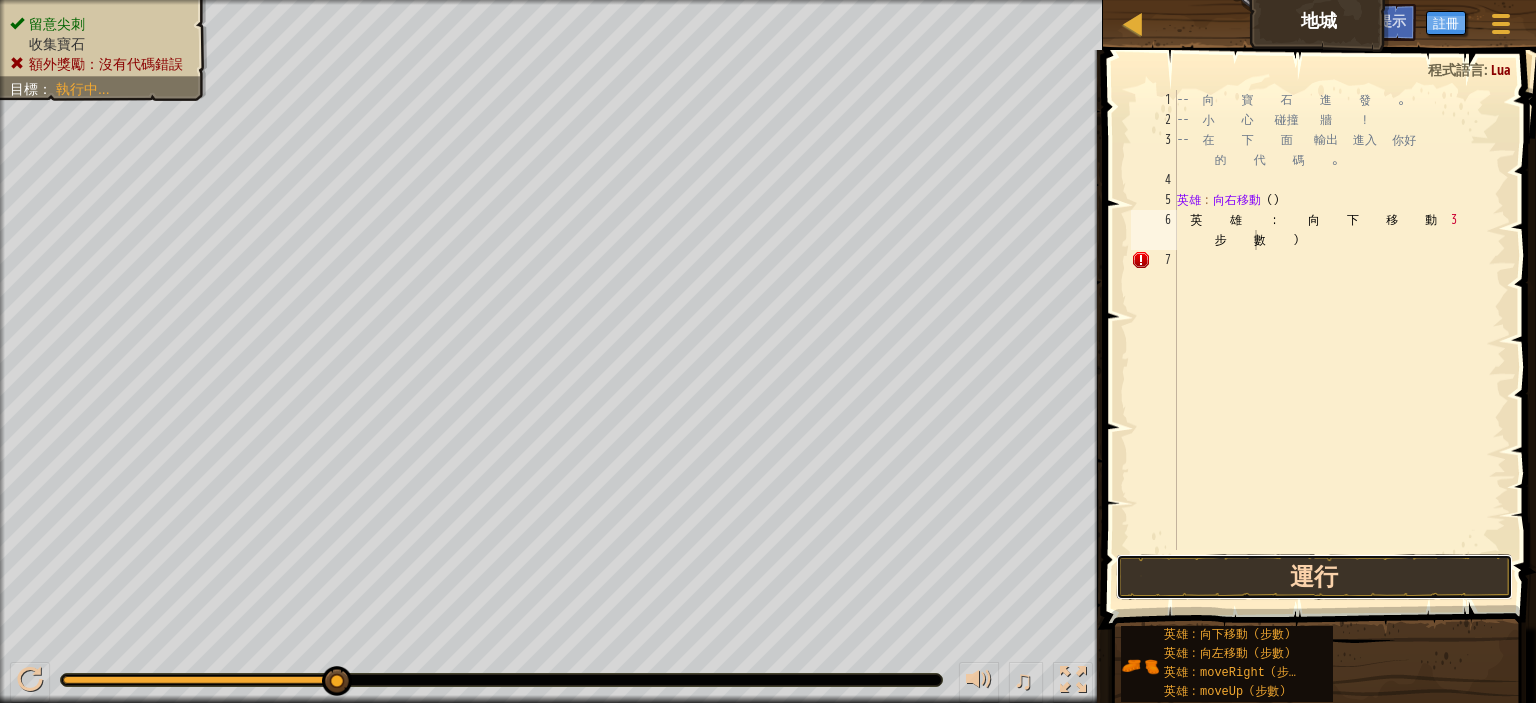 click on "運行" at bounding box center (1314, 577) 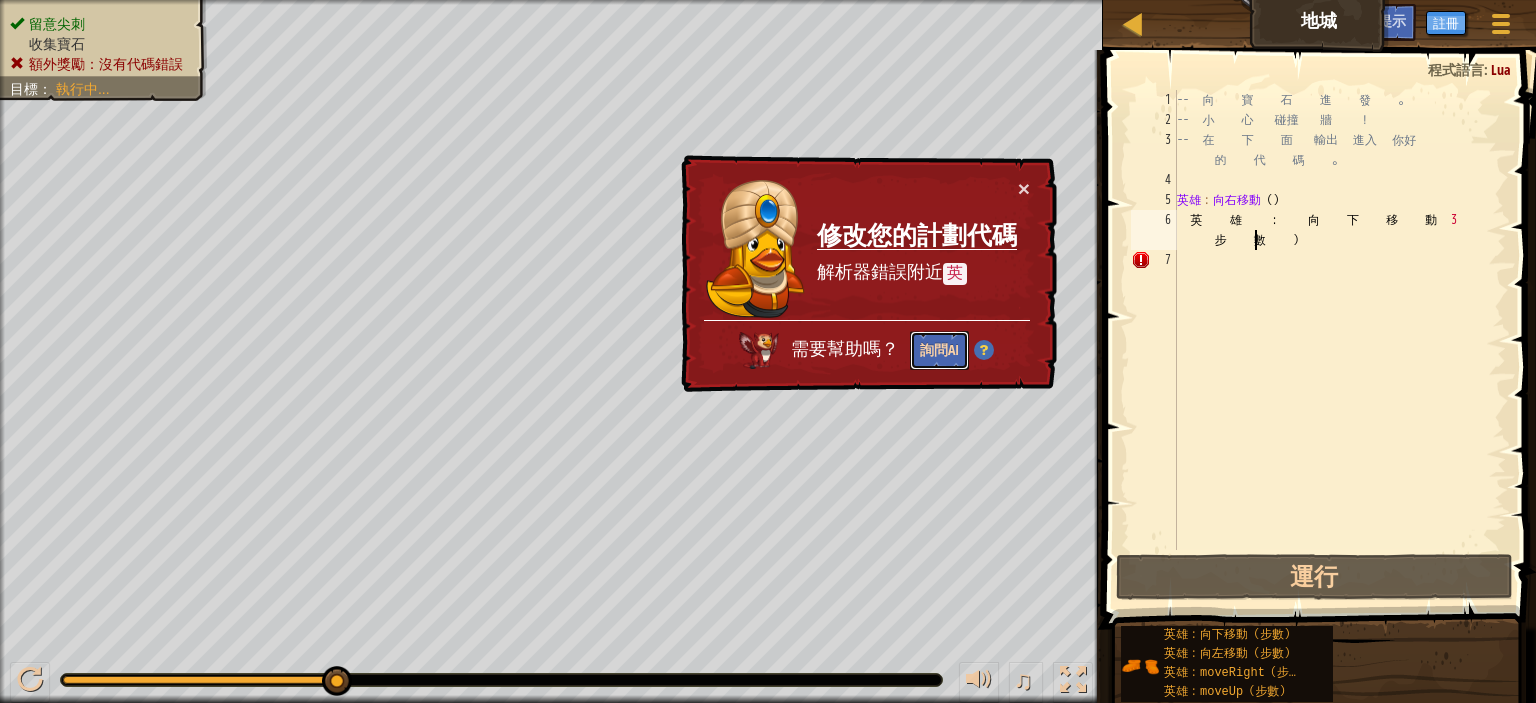 click on "詢問AI" at bounding box center [939, 348] 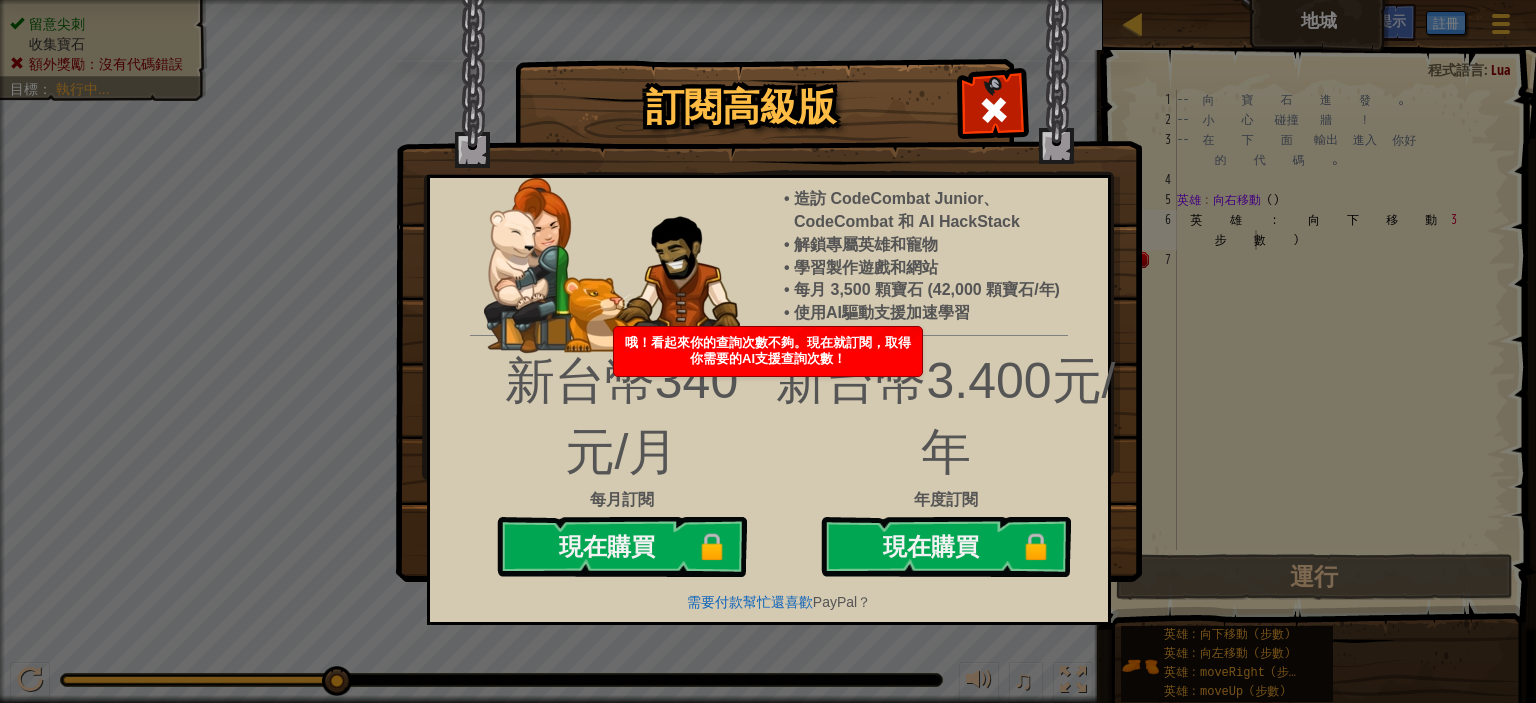 click on "每月訂閱" at bounding box center [621, 500] 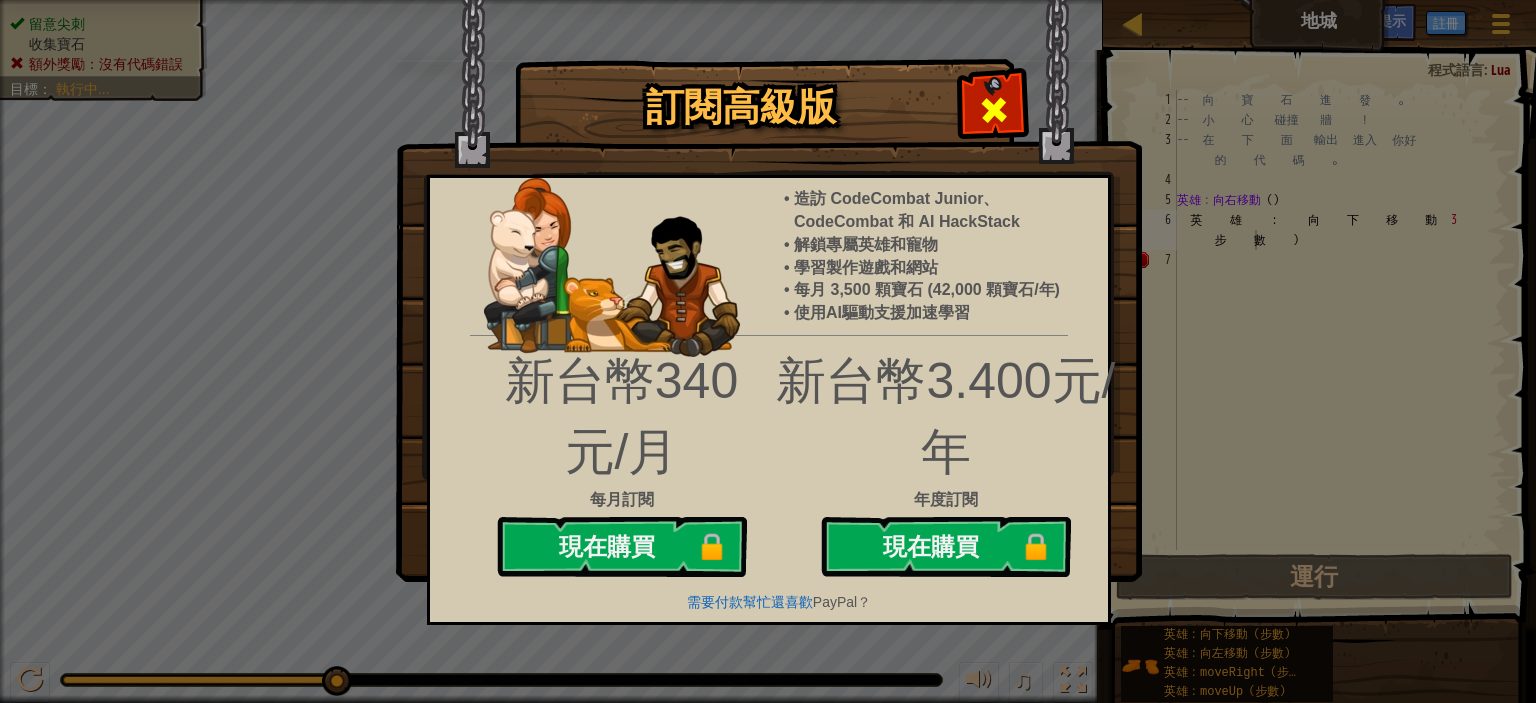 click at bounding box center (993, 107) 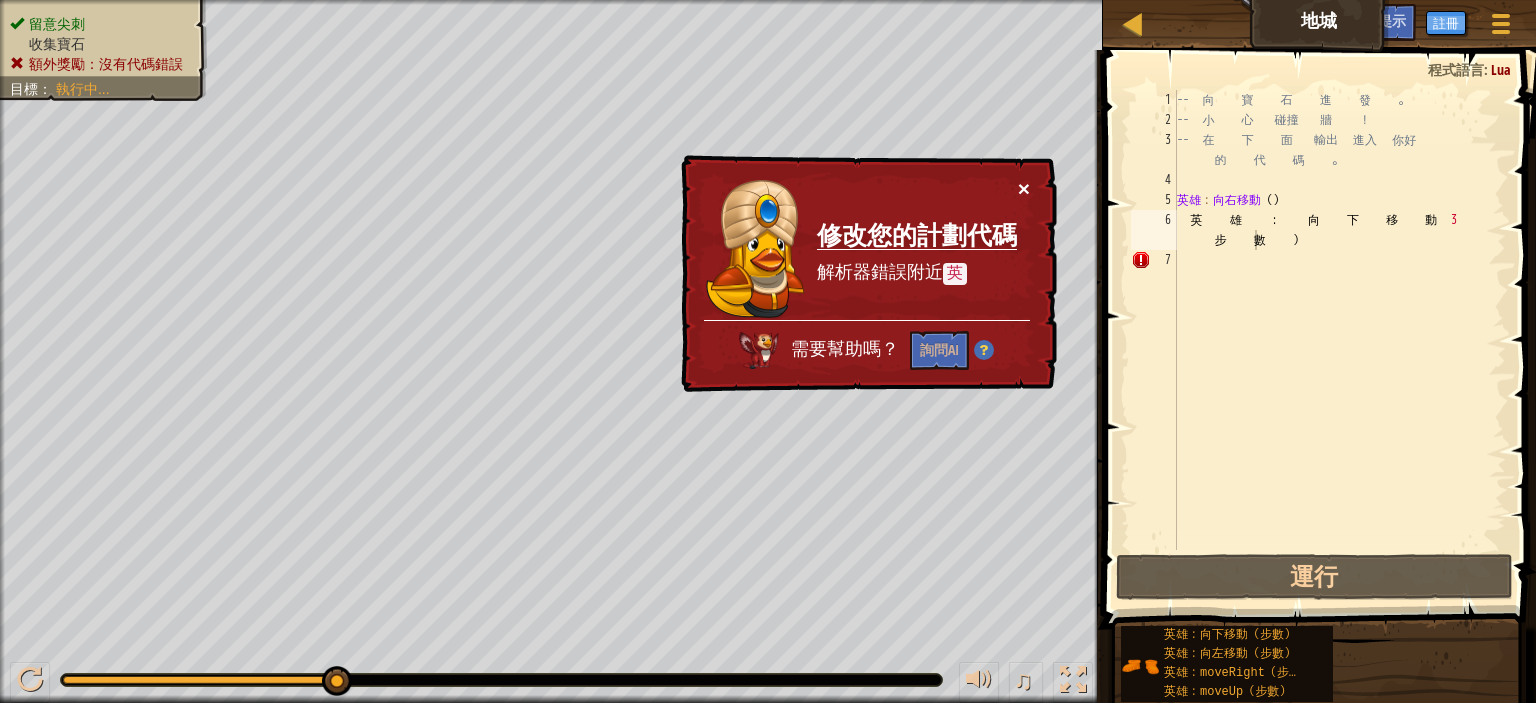 click on "×" at bounding box center [1024, 188] 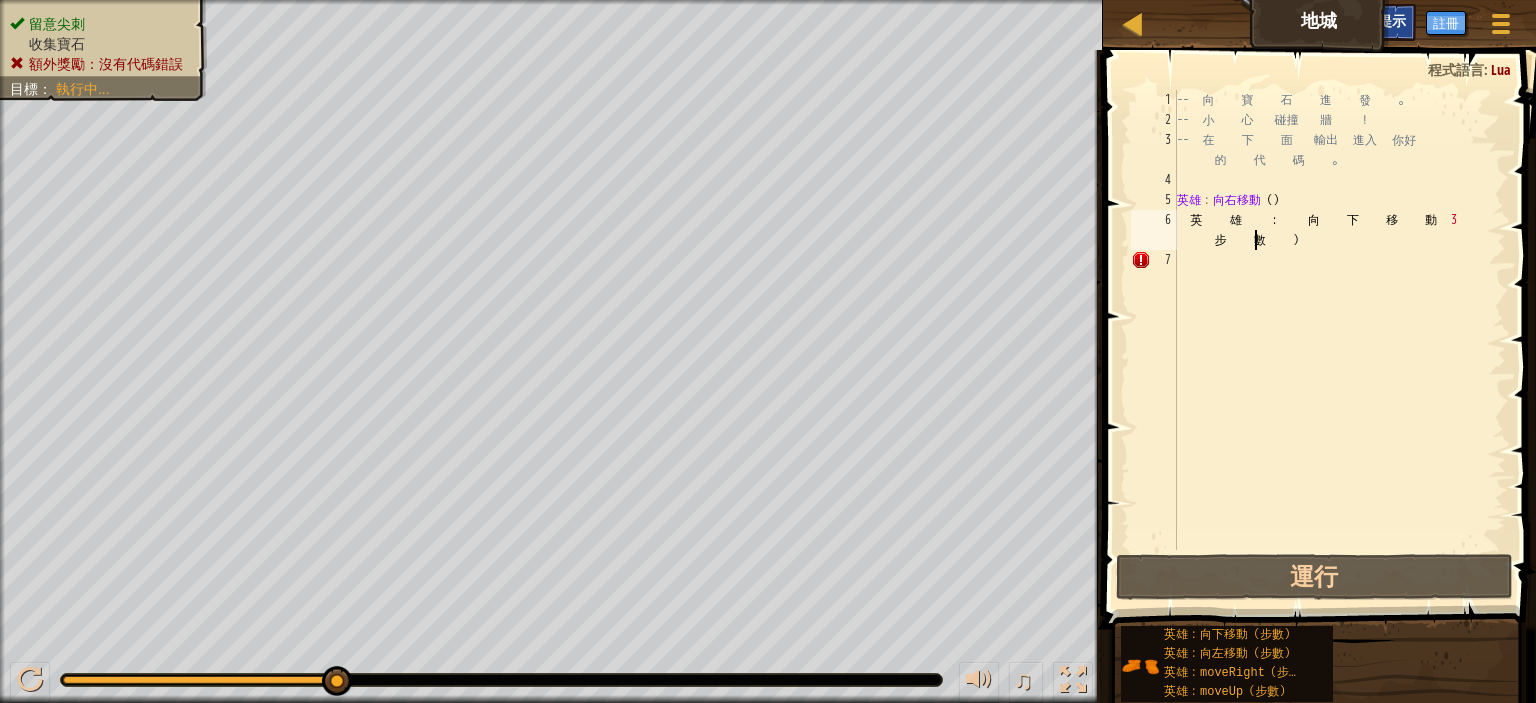 click on "小提示" at bounding box center [1385, 20] 